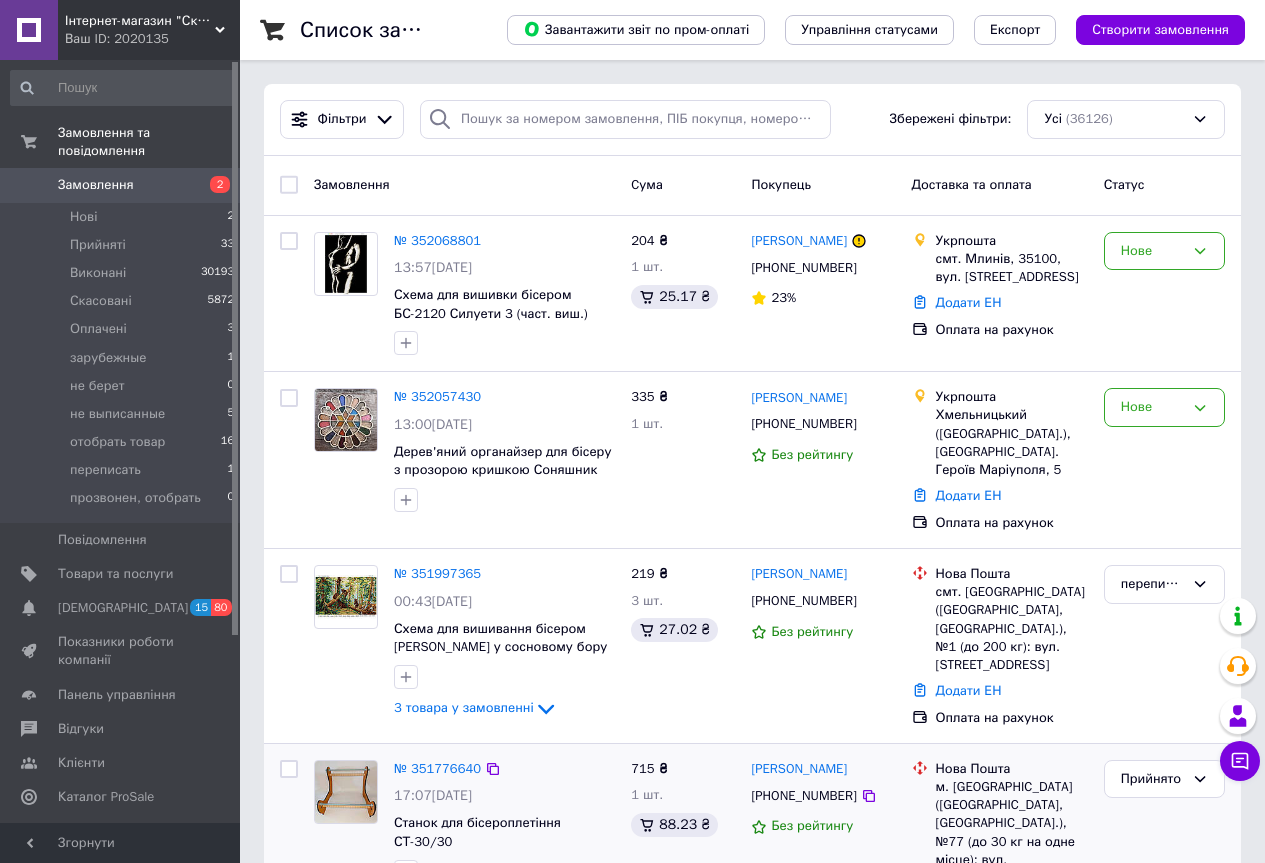 scroll, scrollTop: 400, scrollLeft: 0, axis: vertical 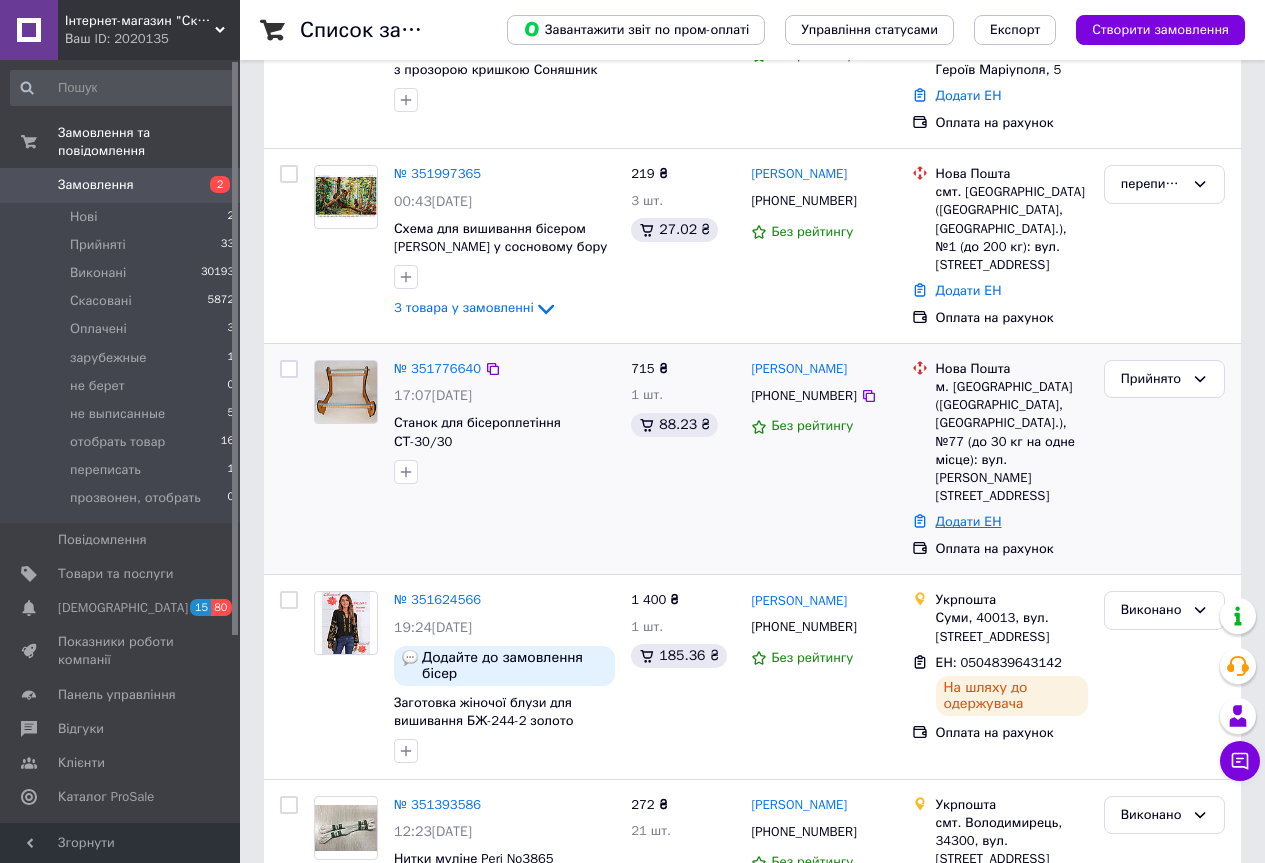 click on "Додати ЕН" at bounding box center [969, 521] 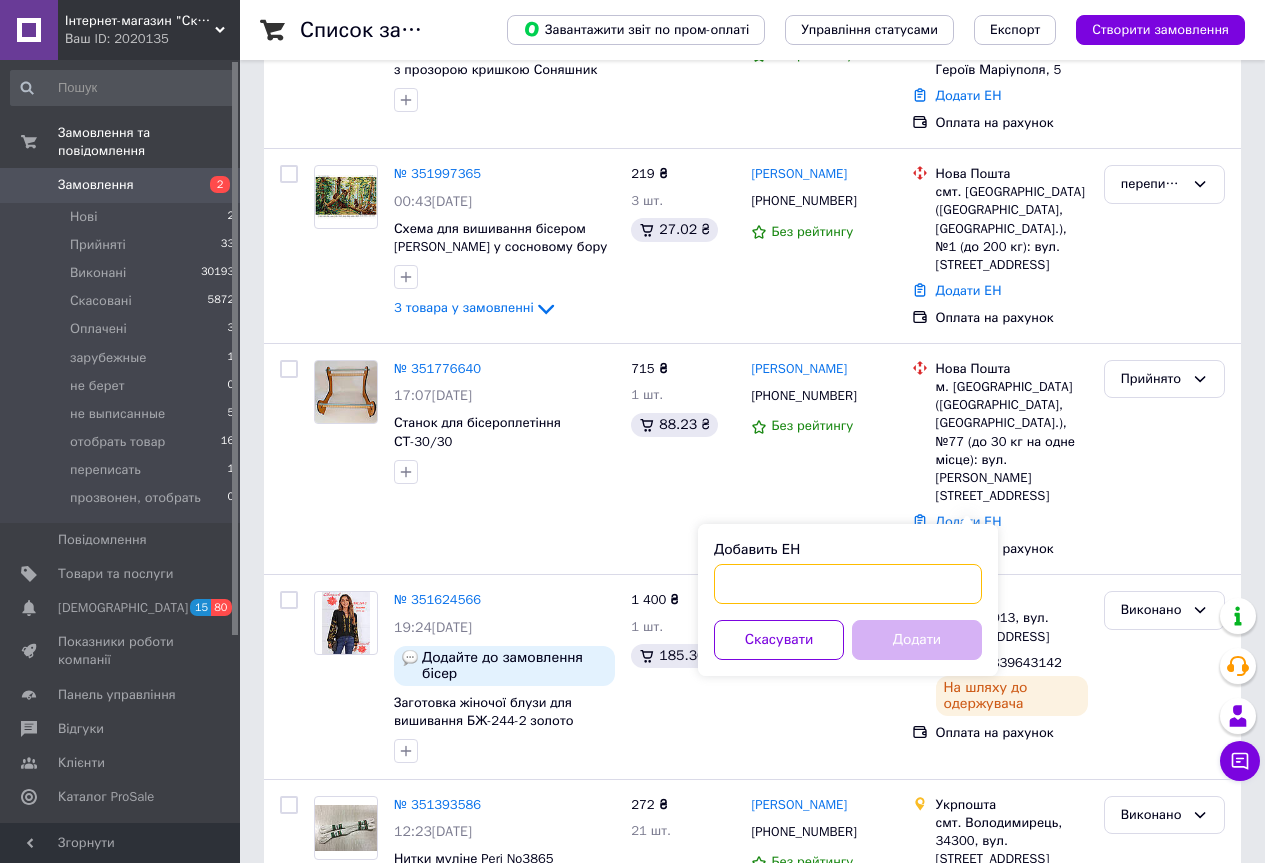 click on "Добавить ЕН" at bounding box center [848, 584] 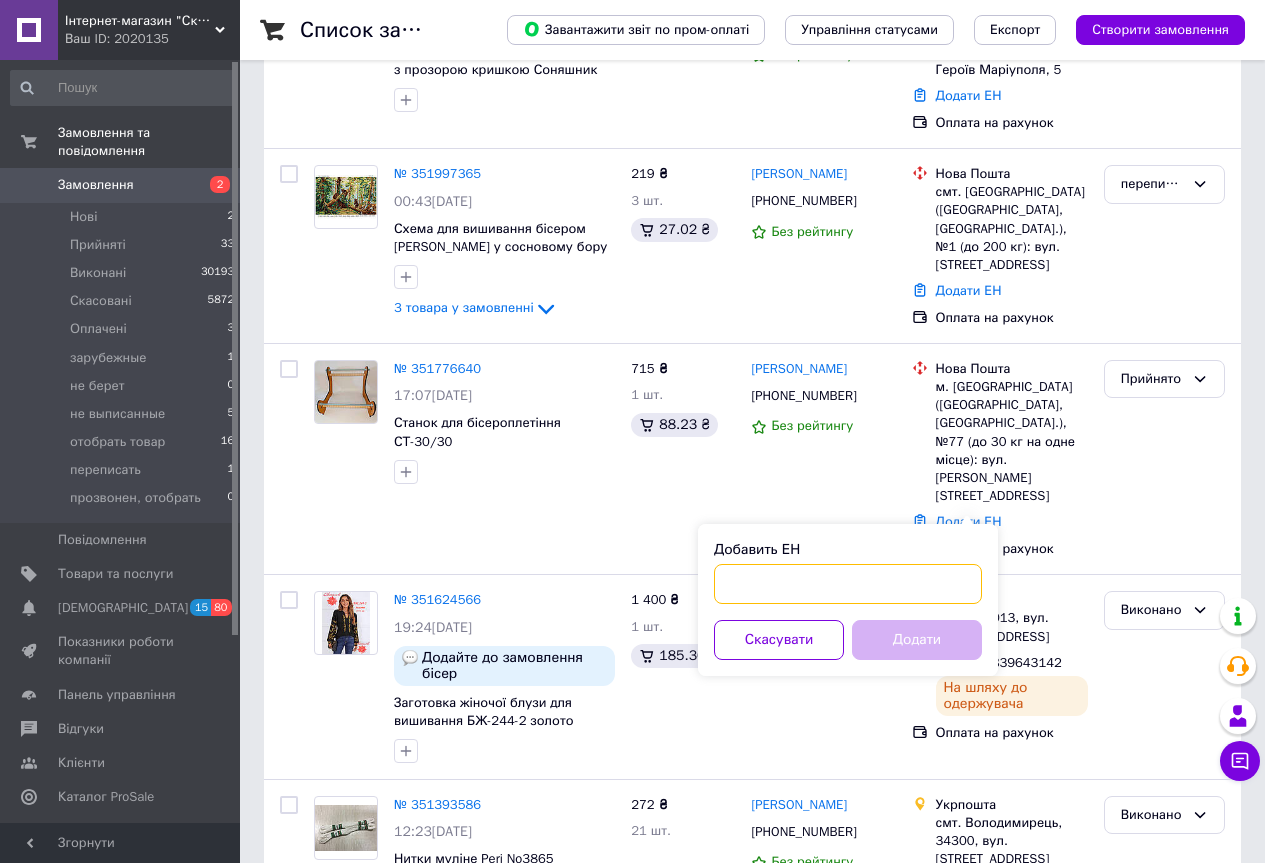 paste on "20451203083974" 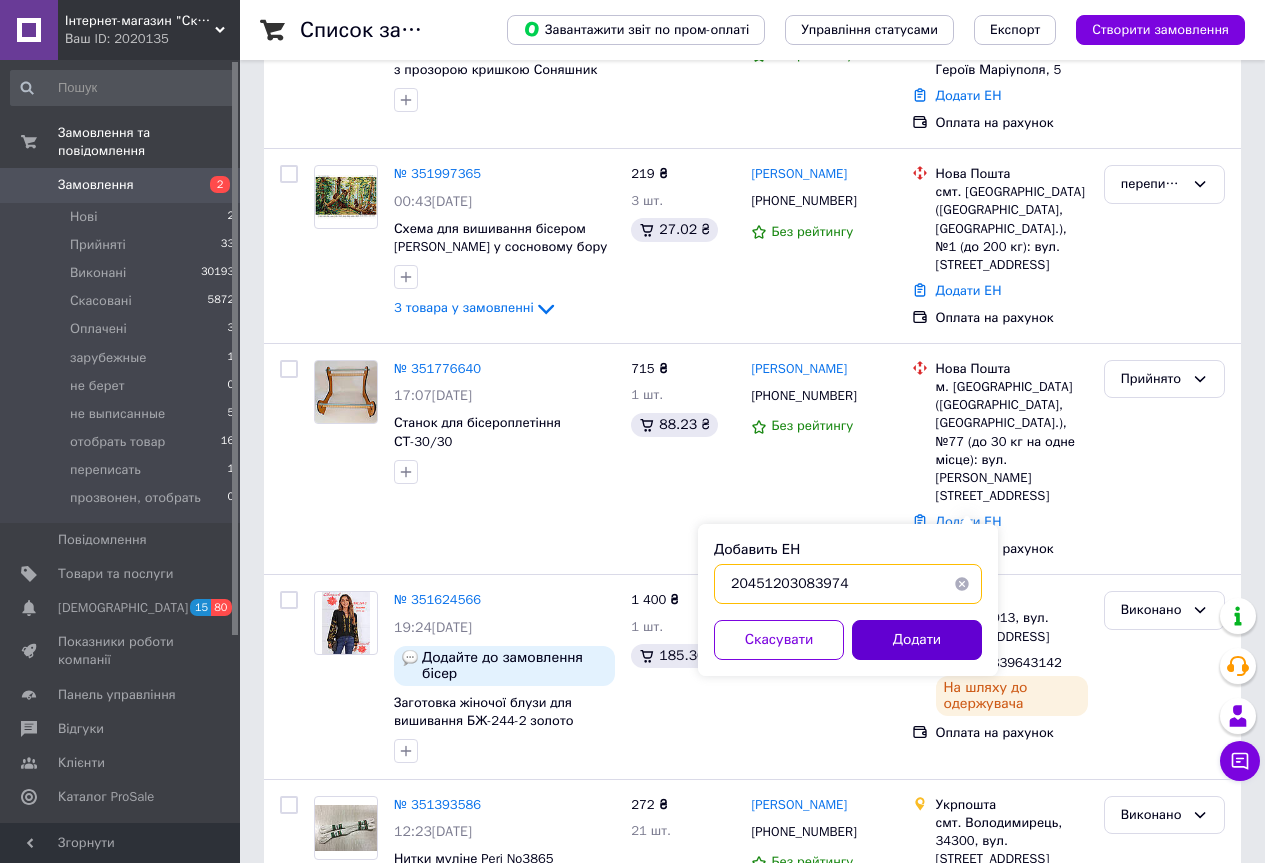 type on "20451203083974" 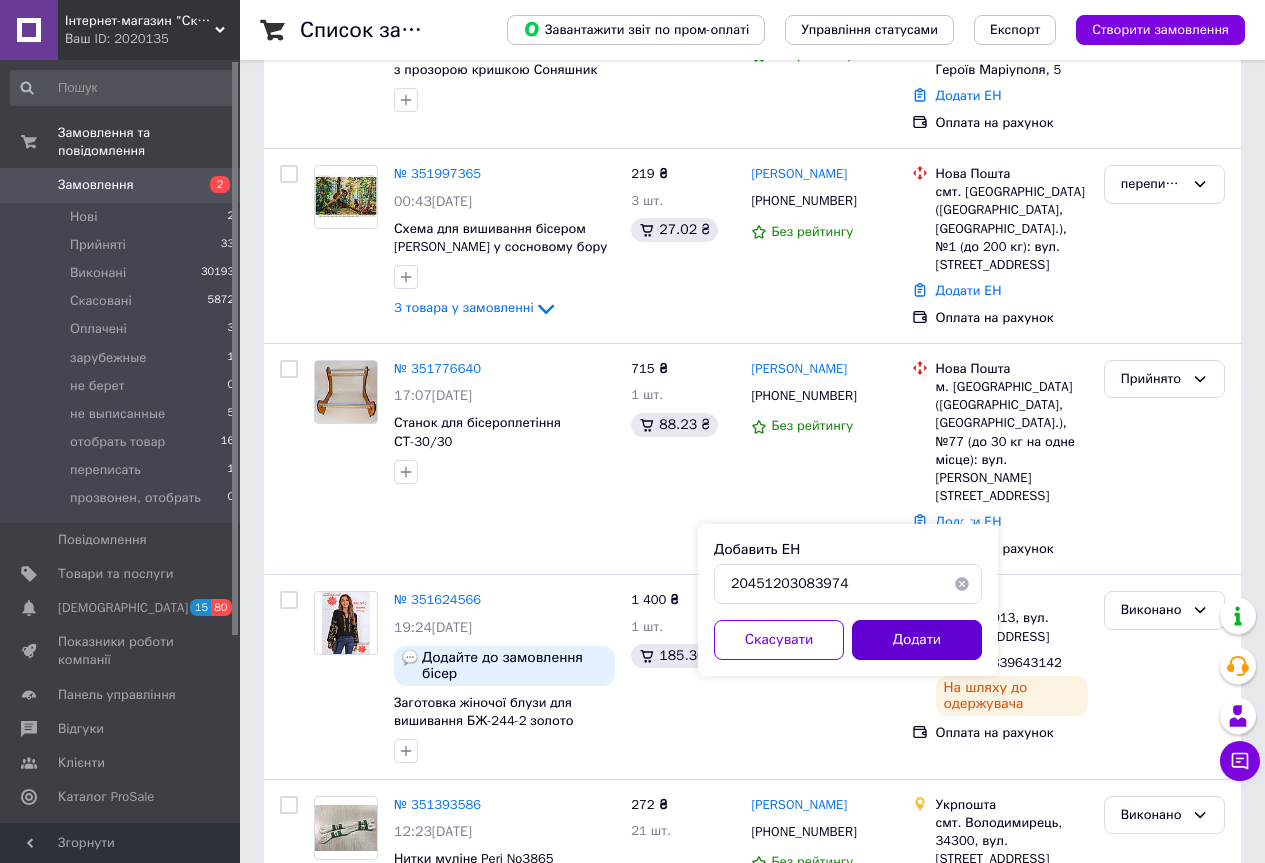 click on "Додати" at bounding box center (917, 640) 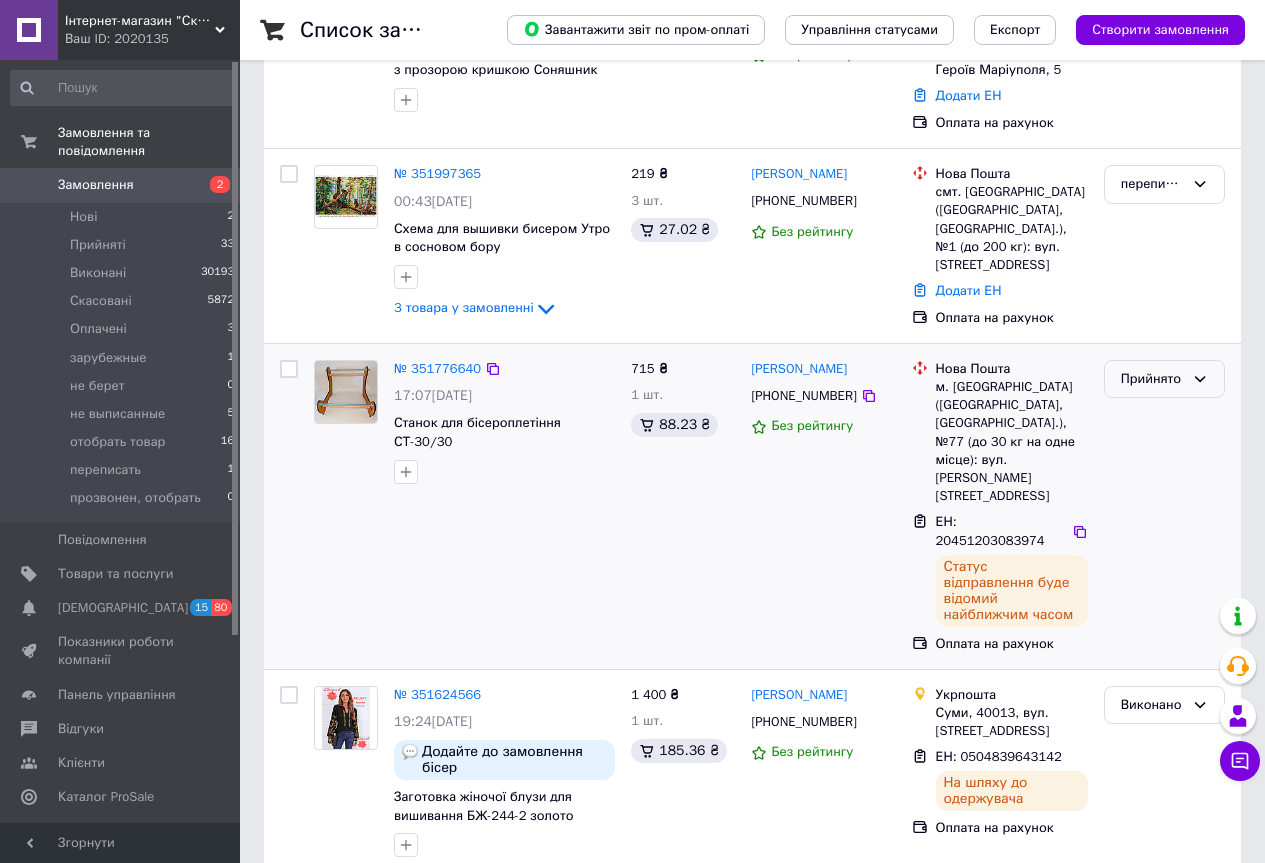 click on "Прийнято" at bounding box center (1152, 379) 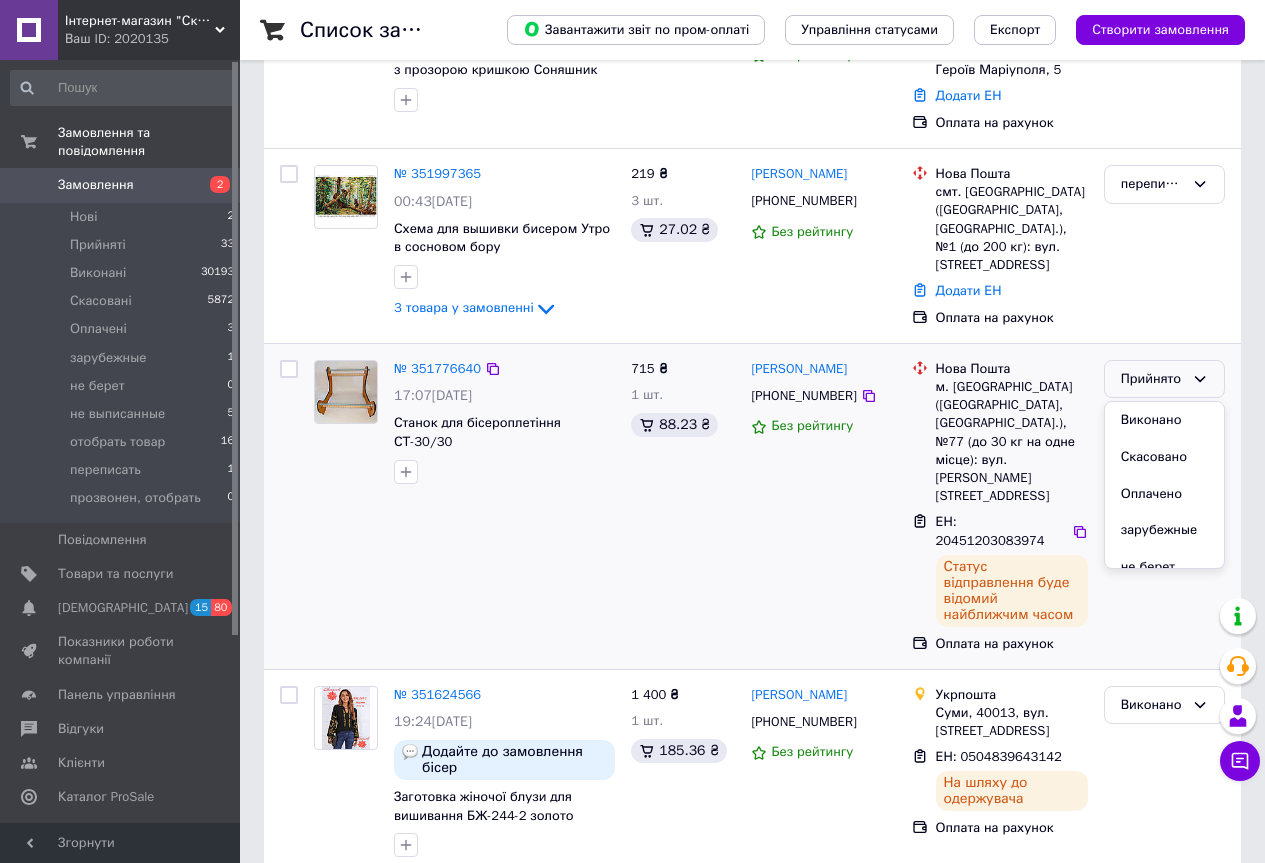 click on "Виконано" at bounding box center [1164, 420] 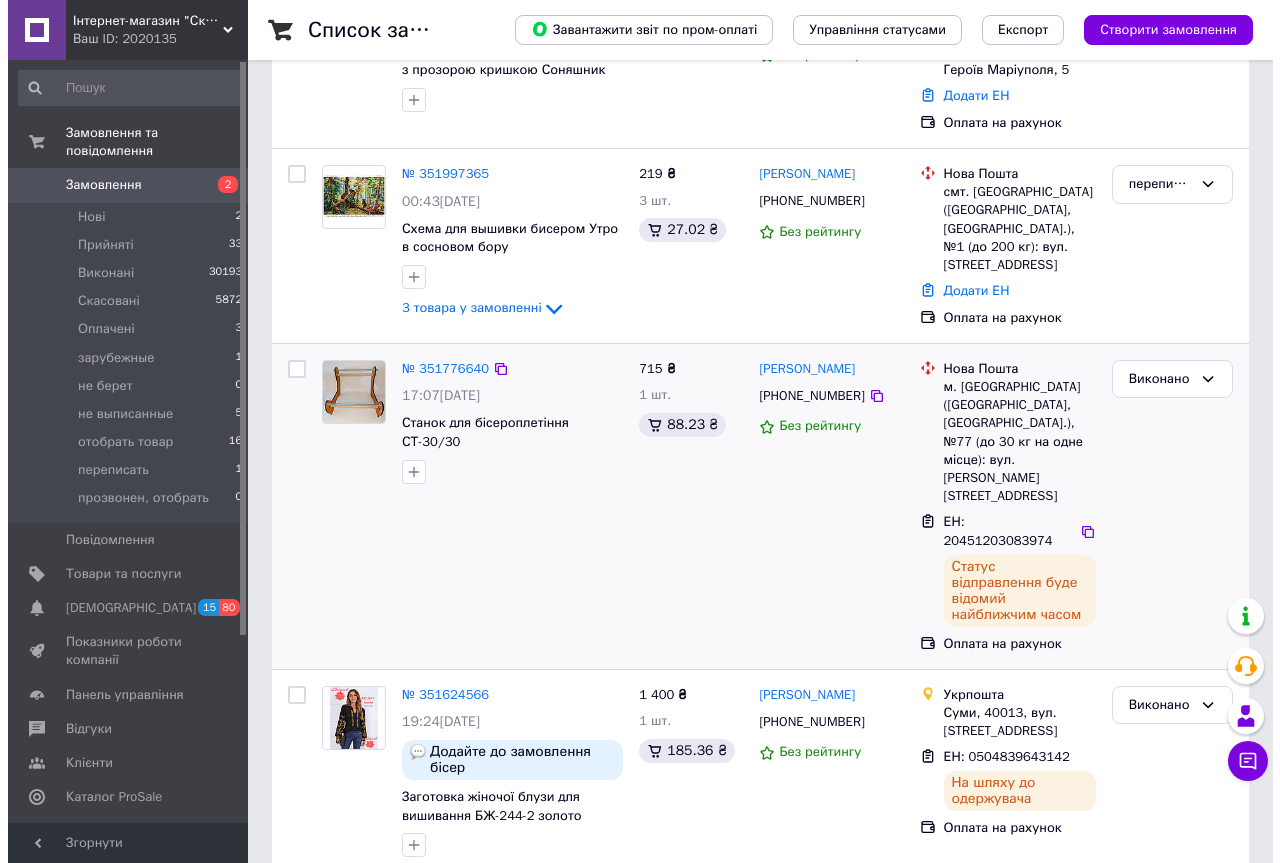 scroll, scrollTop: 0, scrollLeft: 0, axis: both 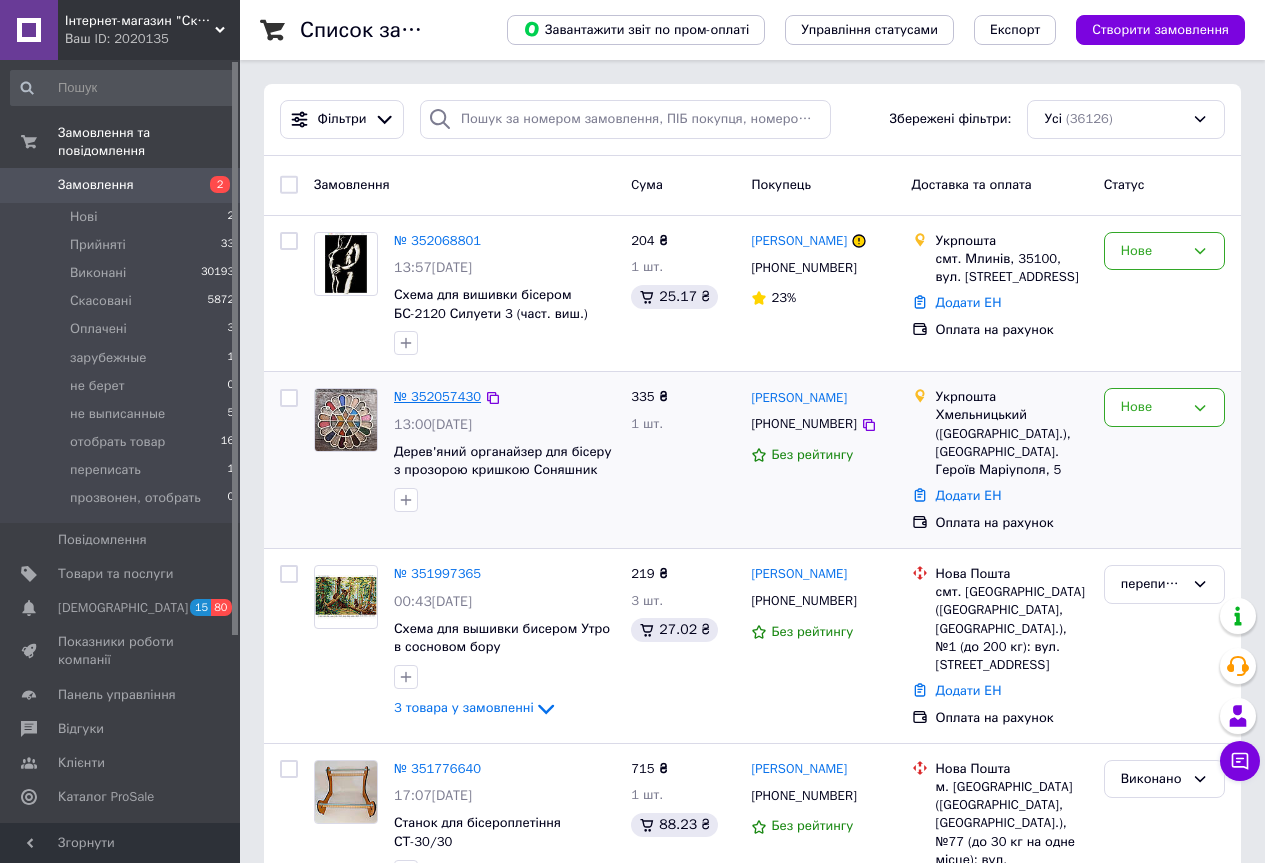 click on "№ 352057430" at bounding box center [437, 396] 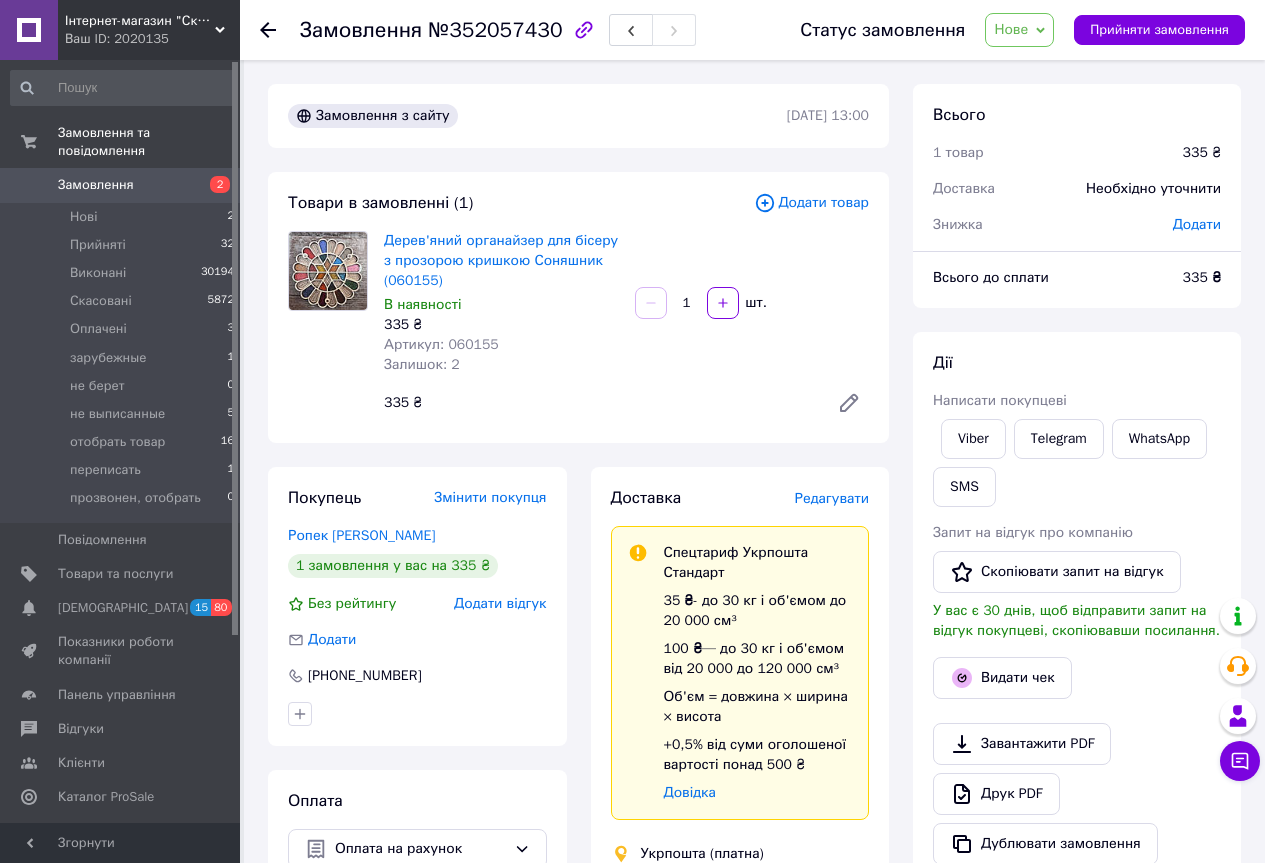 click on "Редагувати" at bounding box center [832, 498] 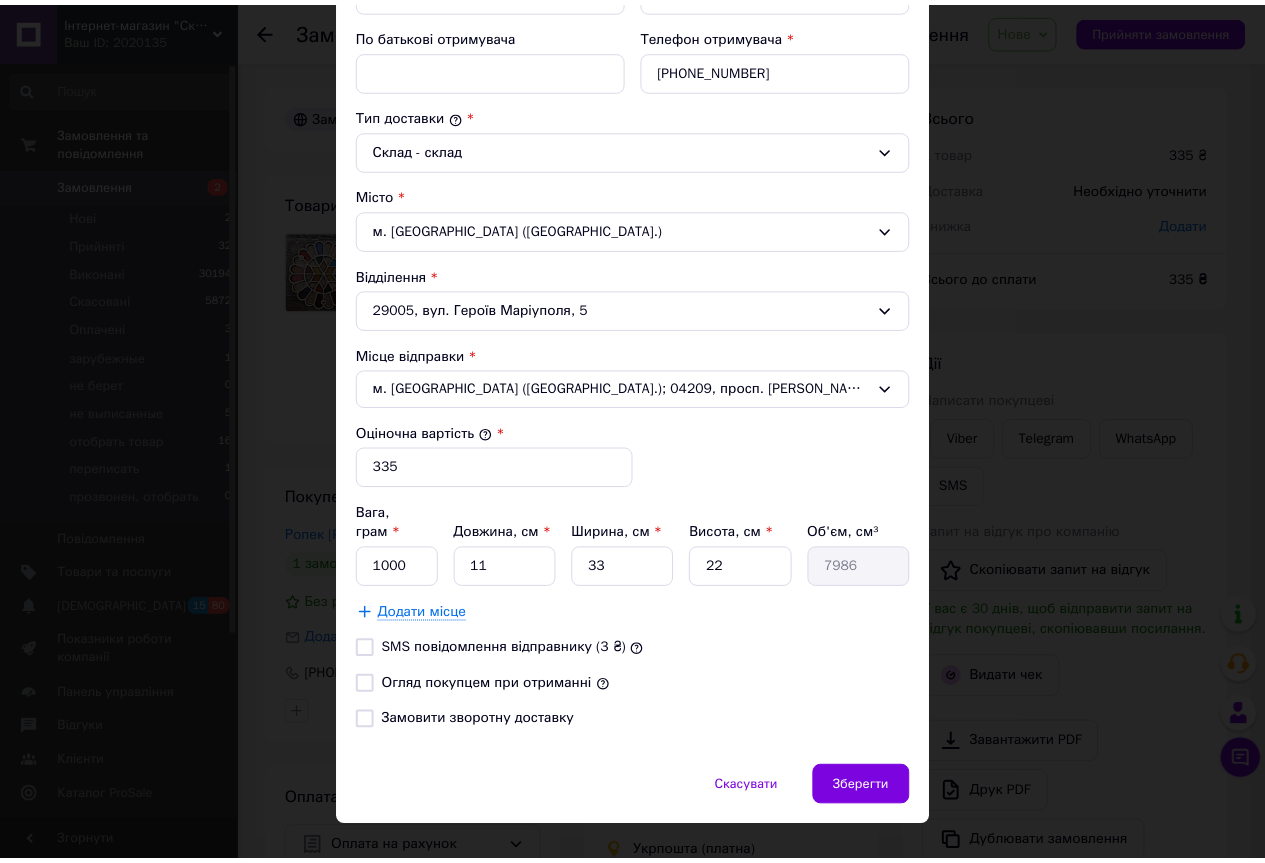 scroll, scrollTop: 460, scrollLeft: 0, axis: vertical 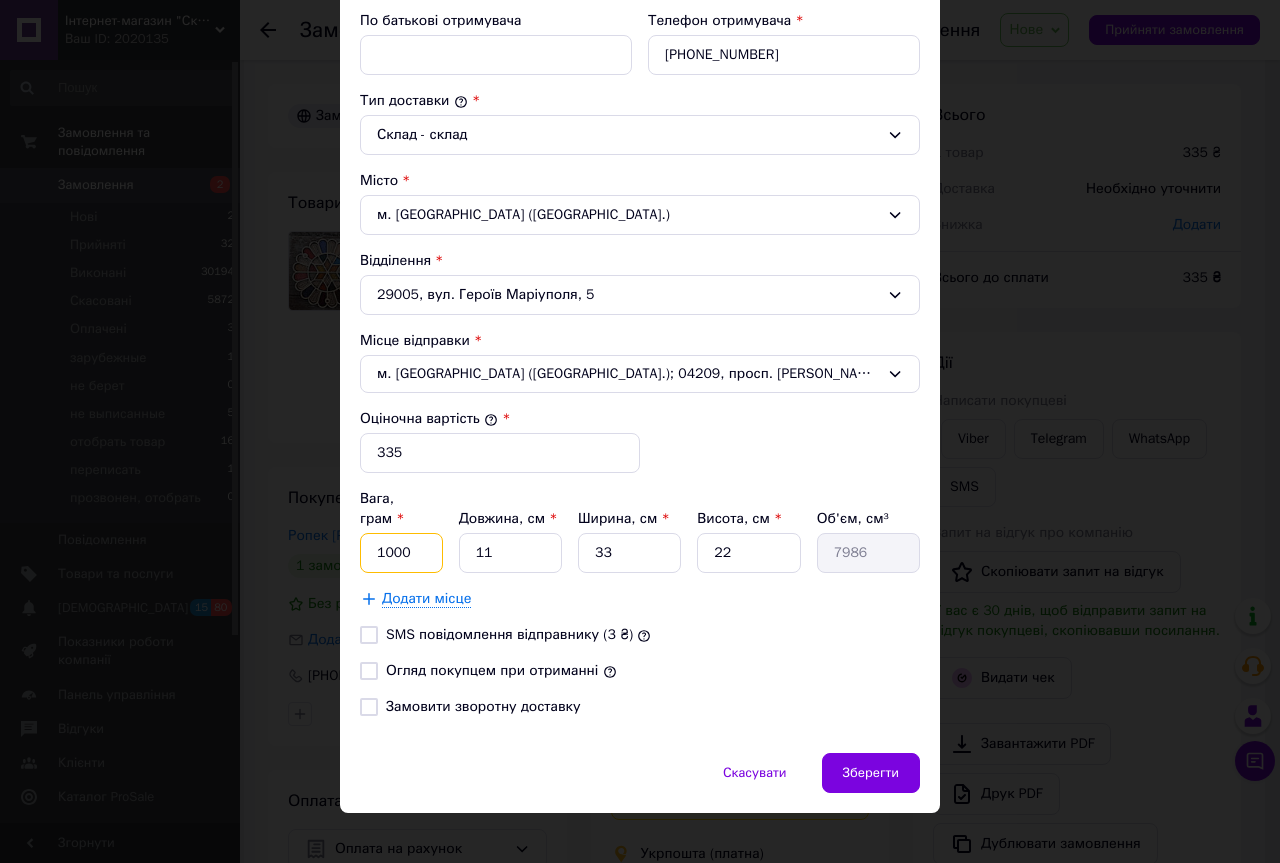 click on "1000" at bounding box center [401, 553] 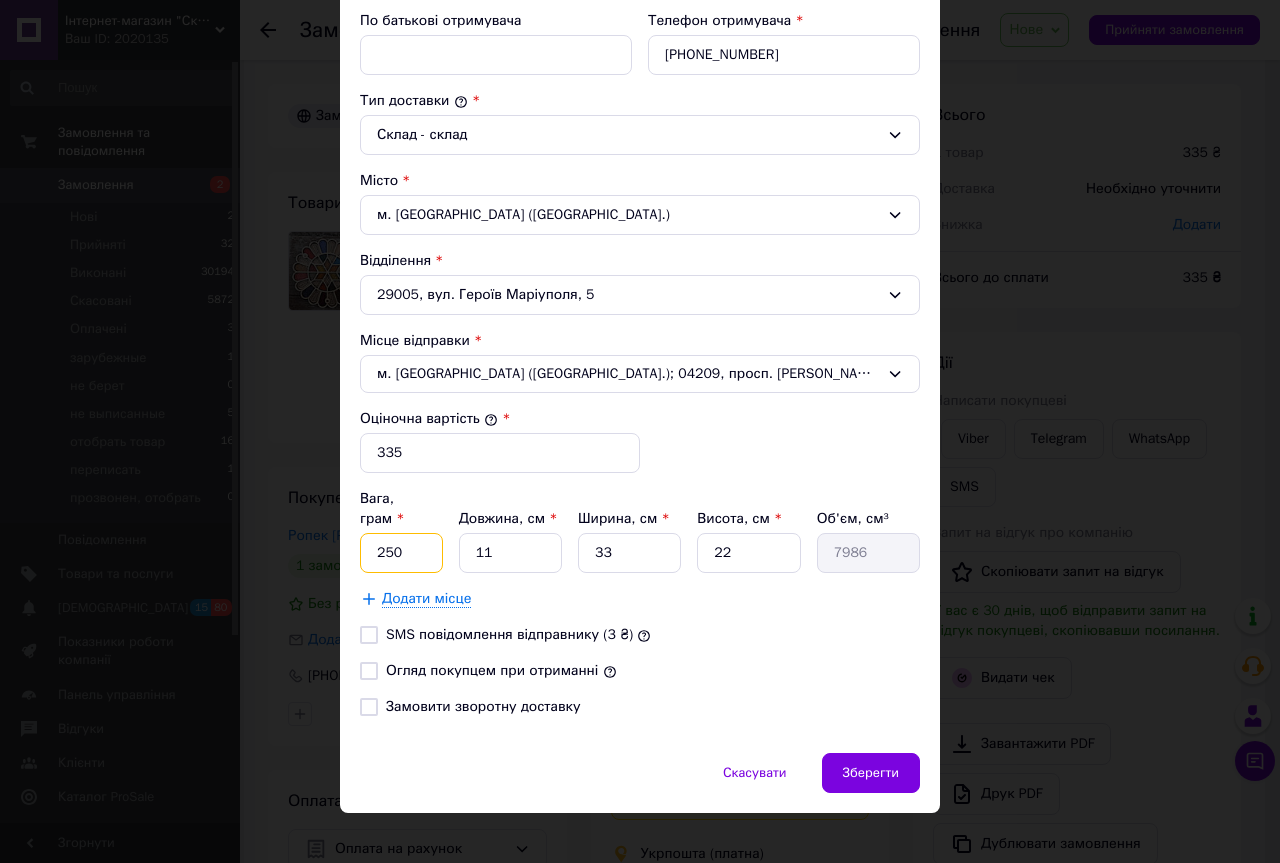 type on "250" 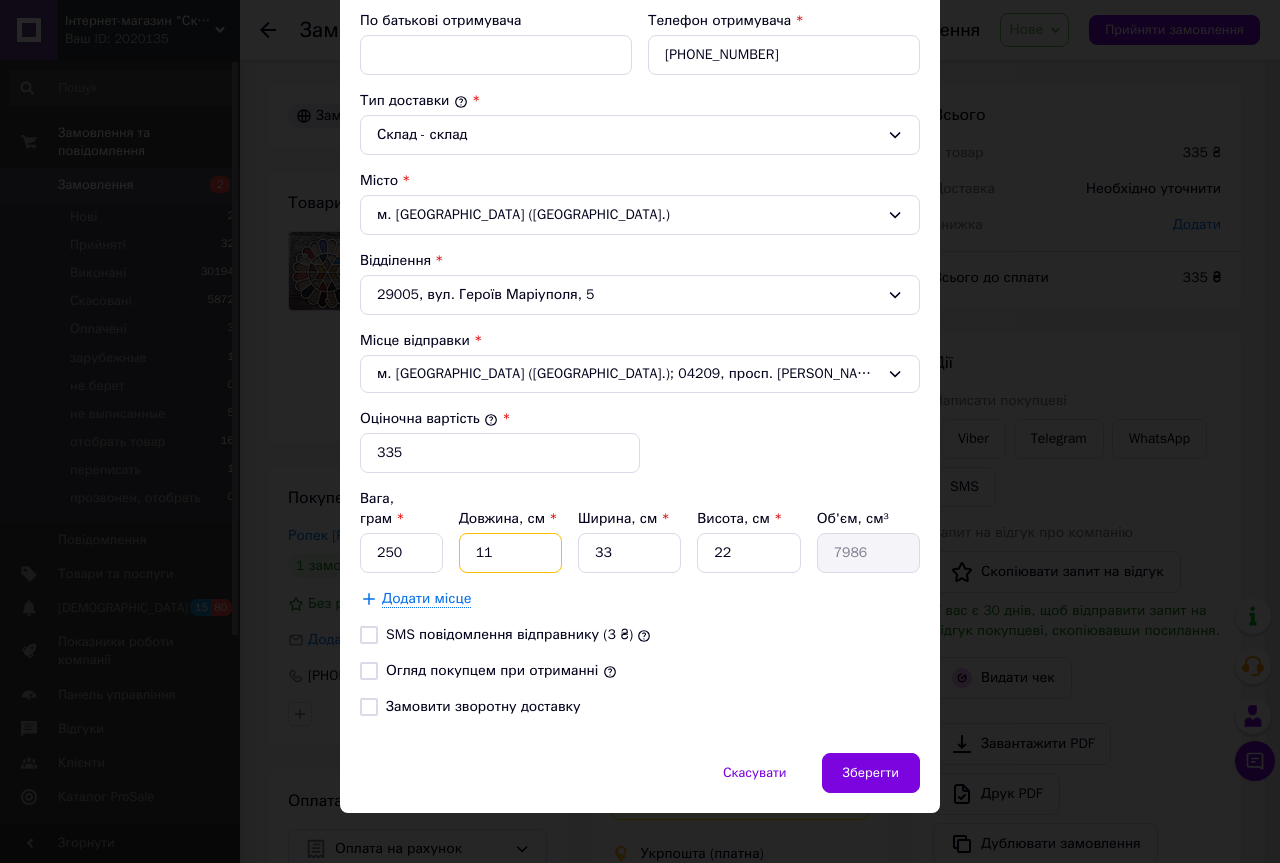 click on "11" at bounding box center [510, 553] 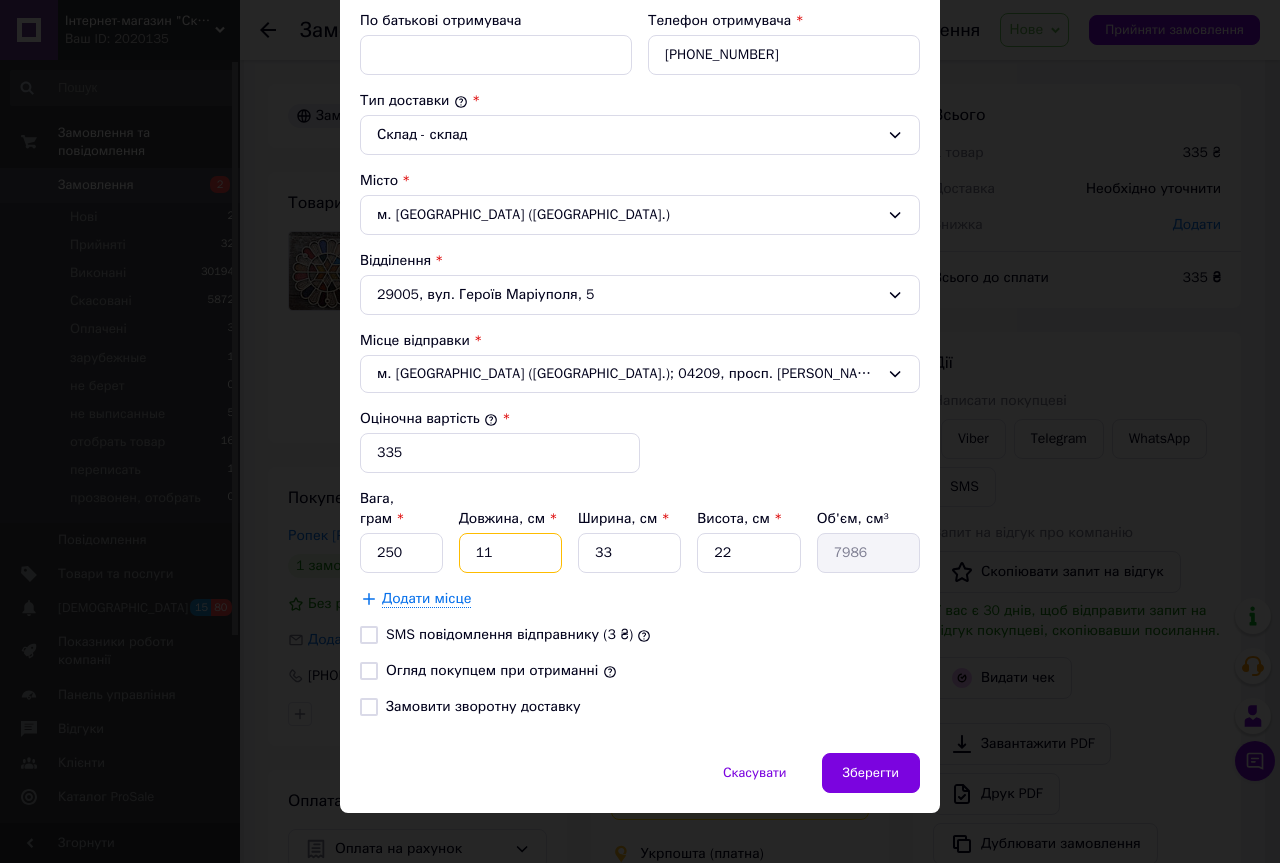 type on "2" 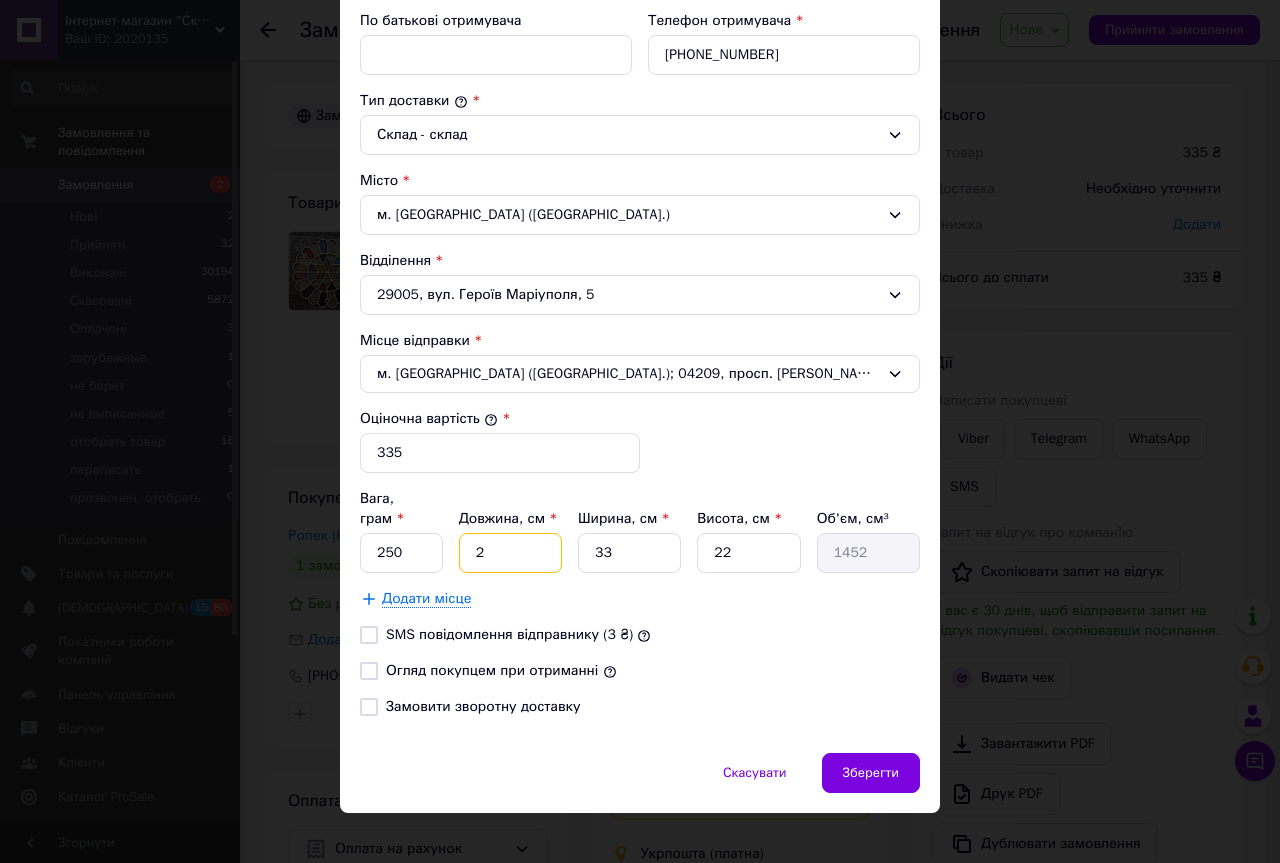 type on "24" 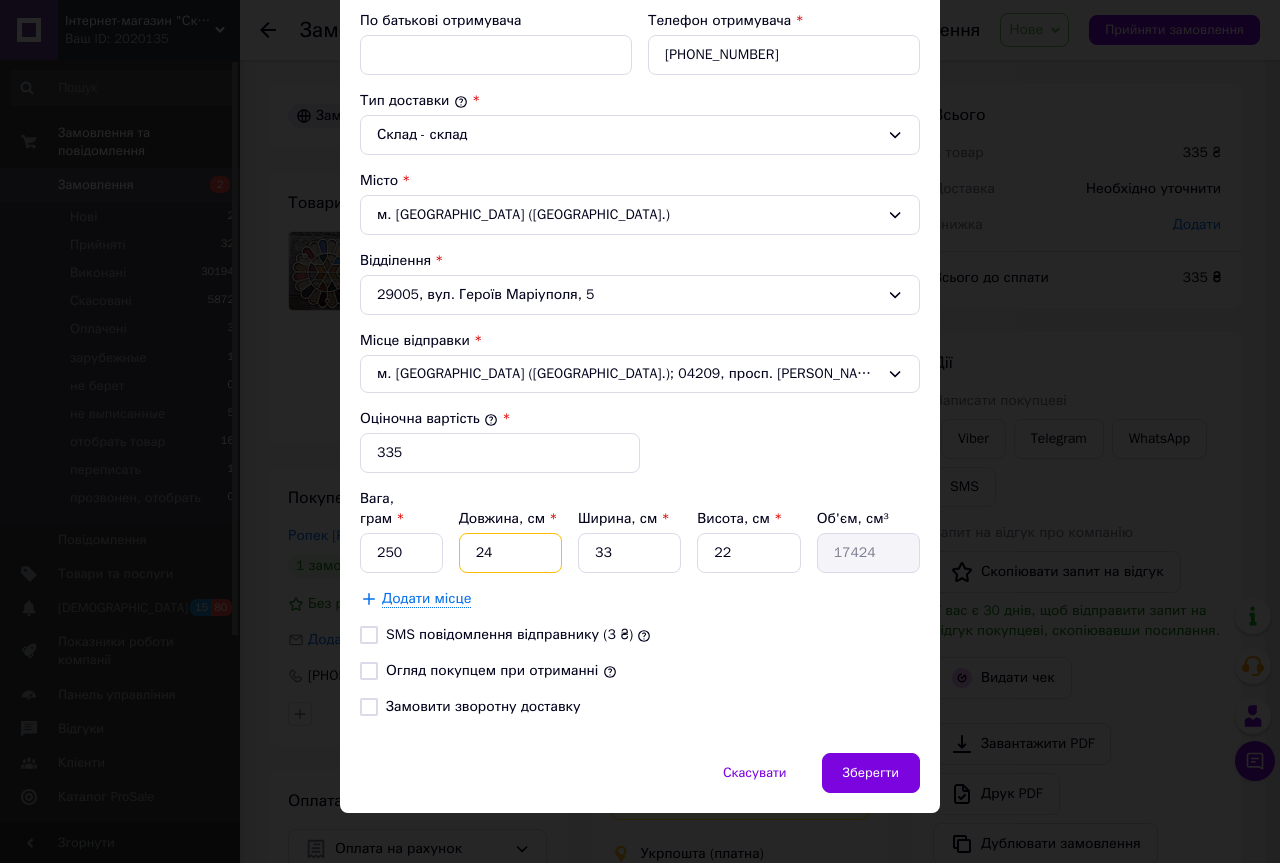 type on "24" 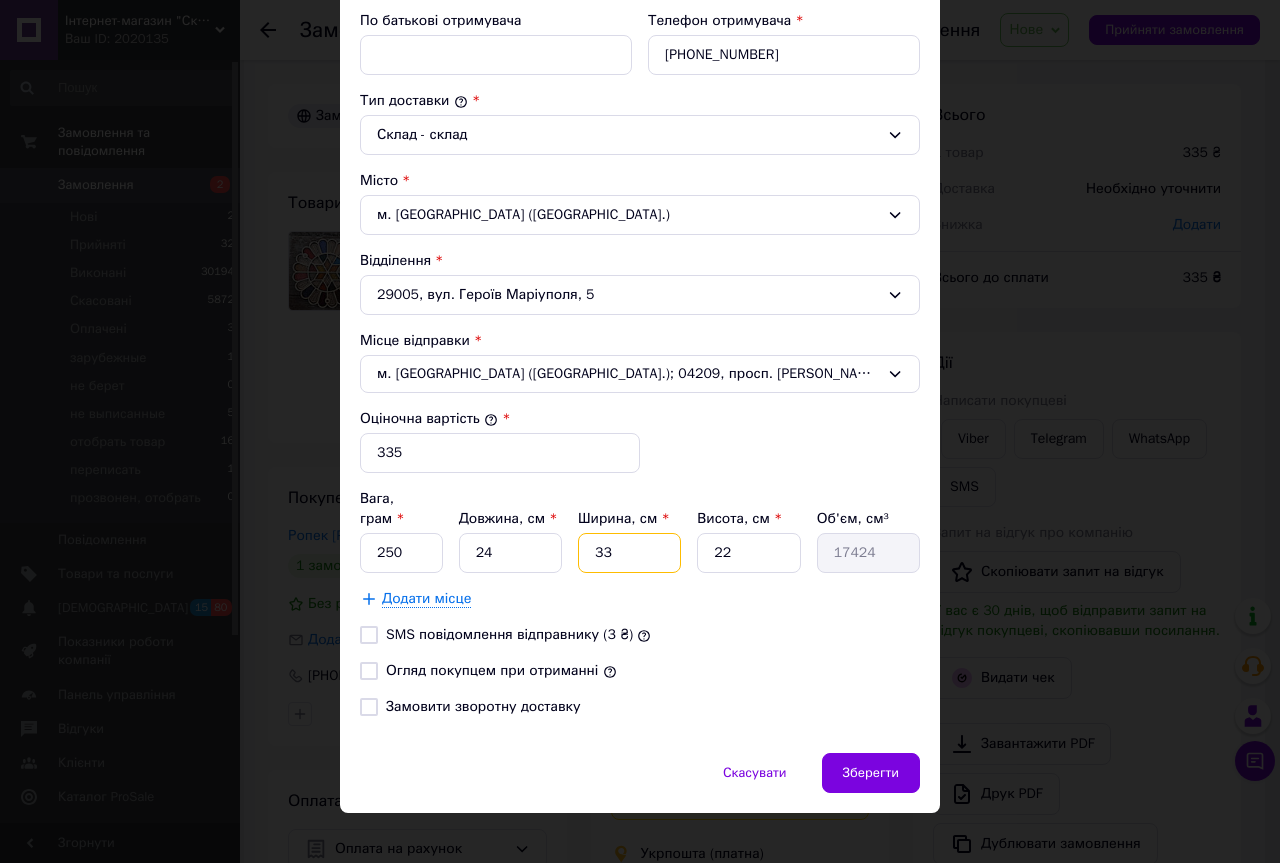 click on "33" at bounding box center [629, 553] 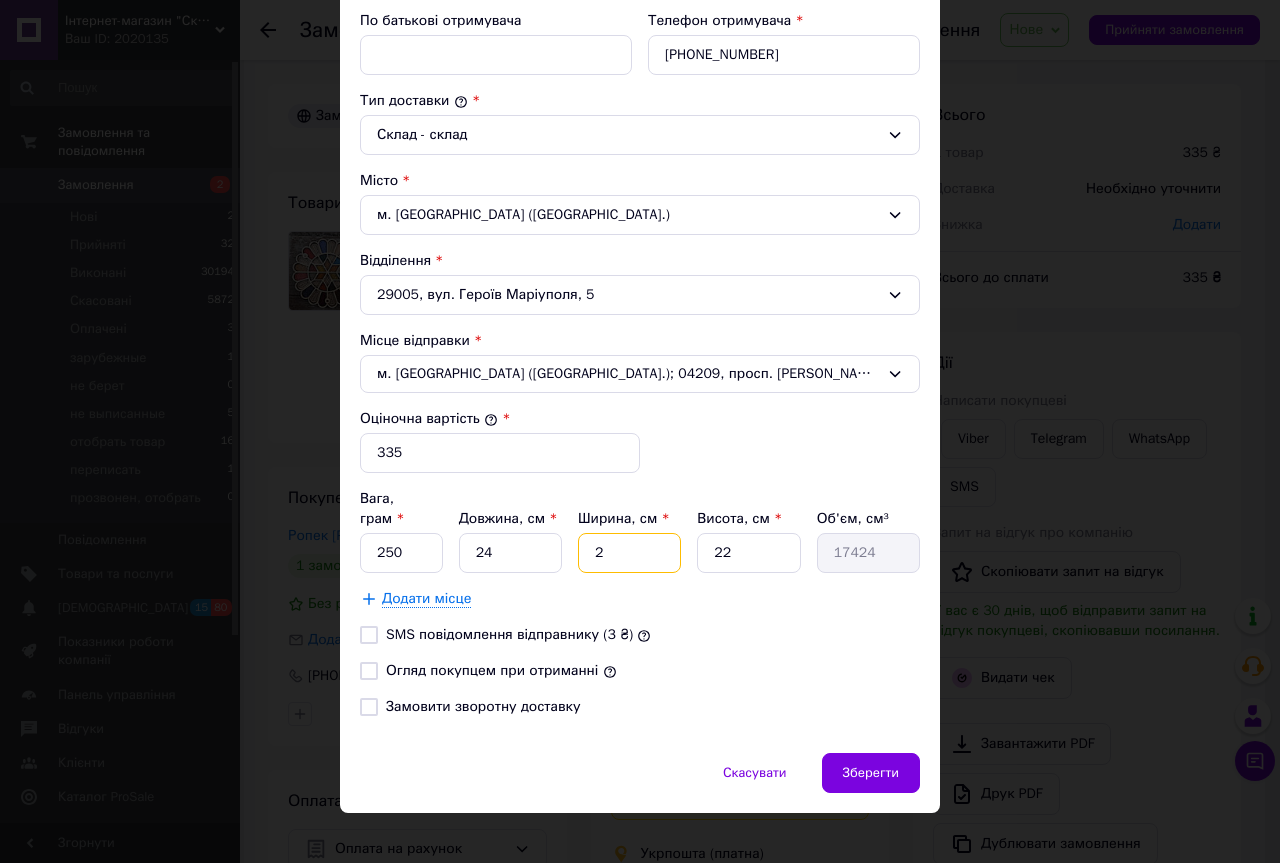 type on "1056" 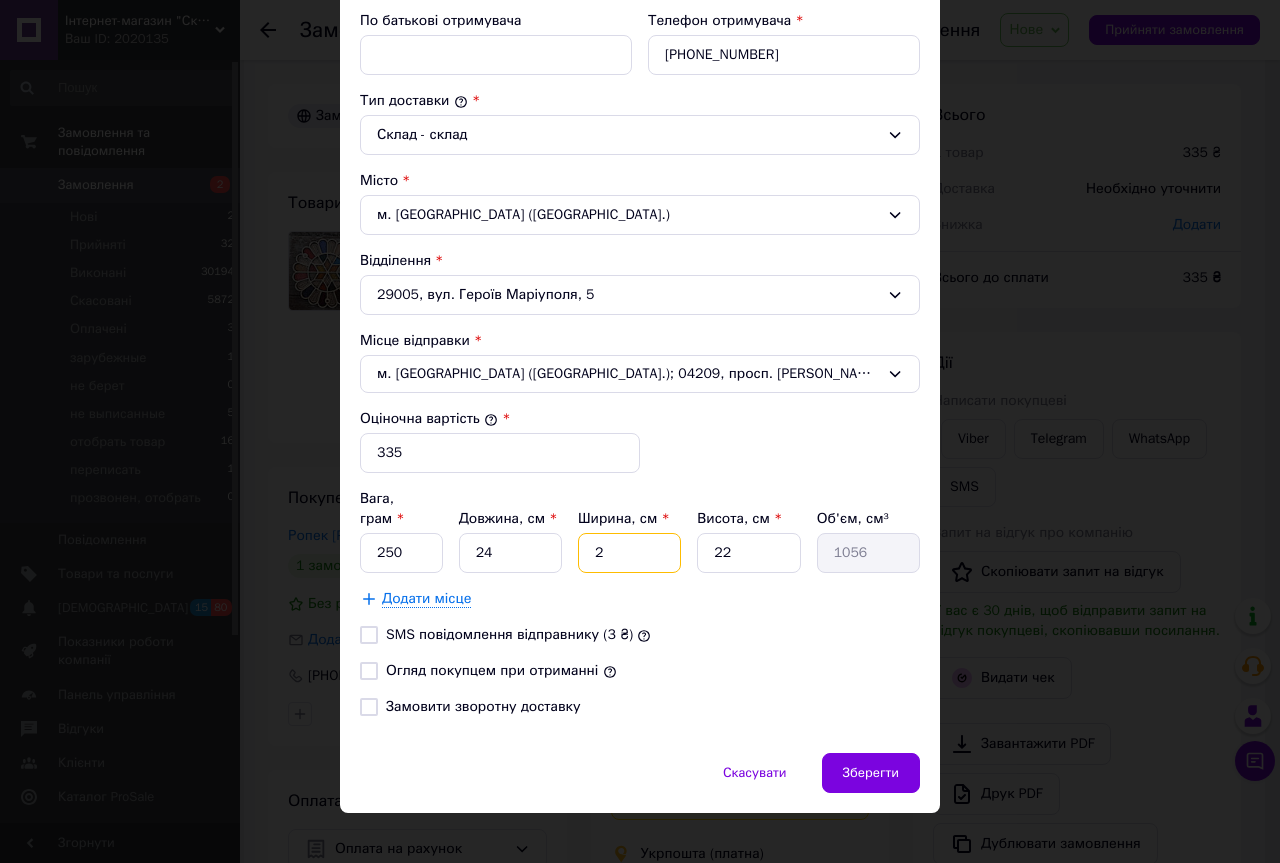 type on "20" 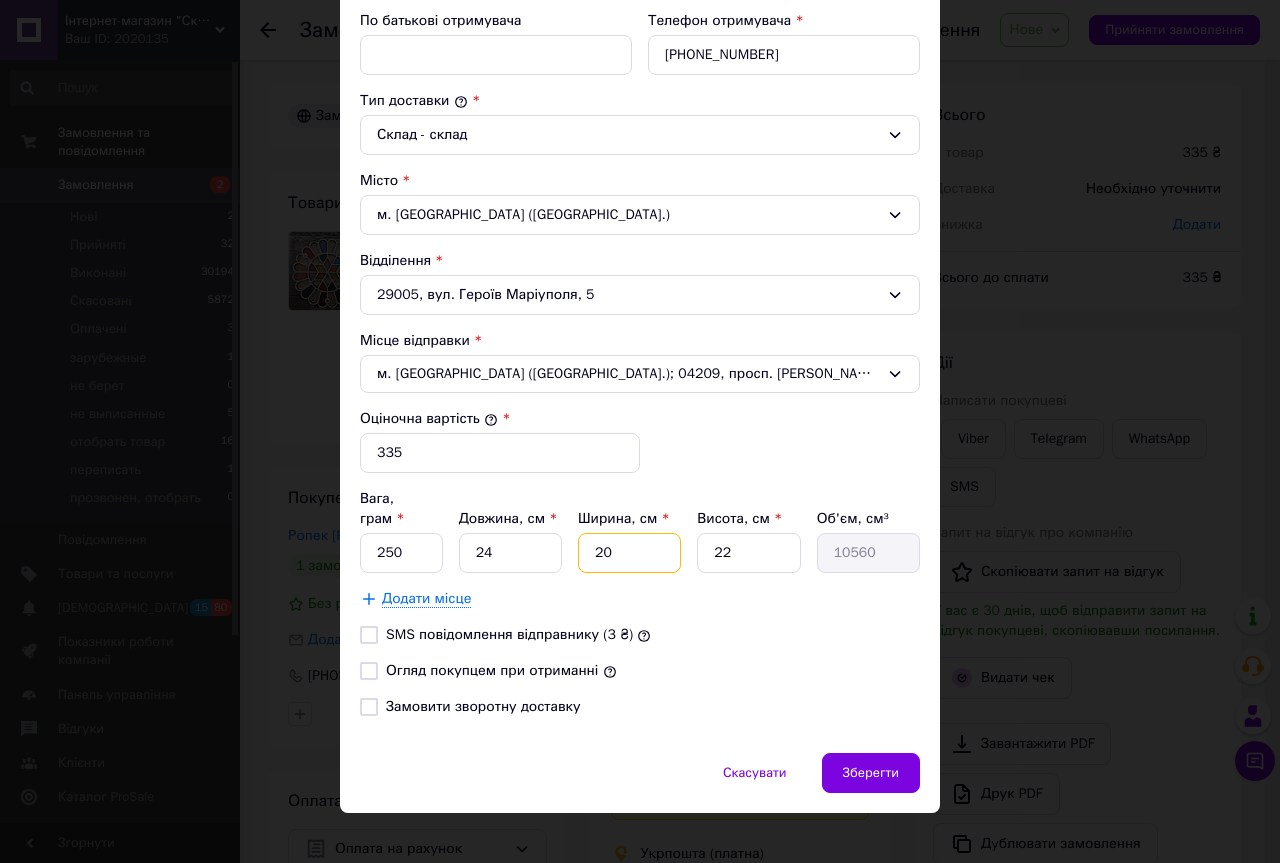 type on "20" 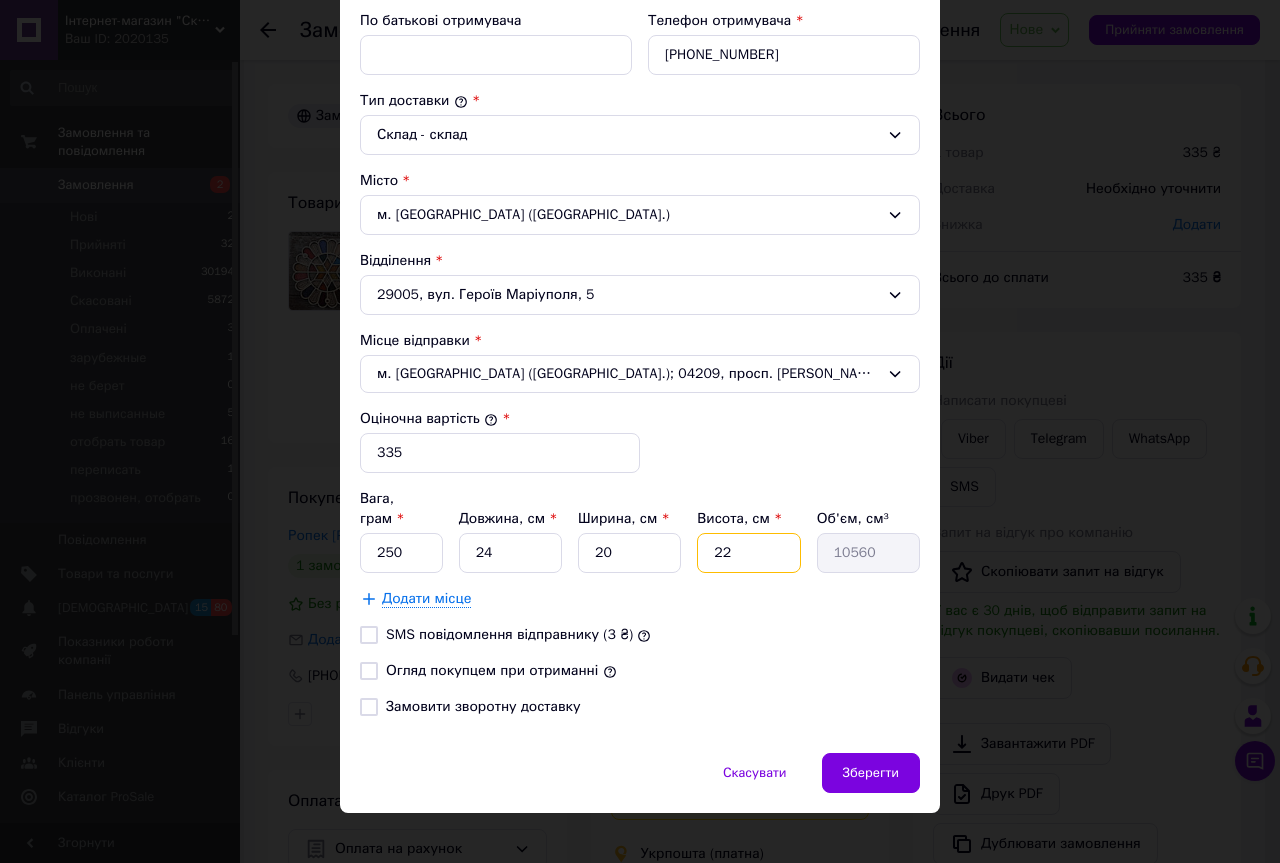 click on "22" at bounding box center (748, 553) 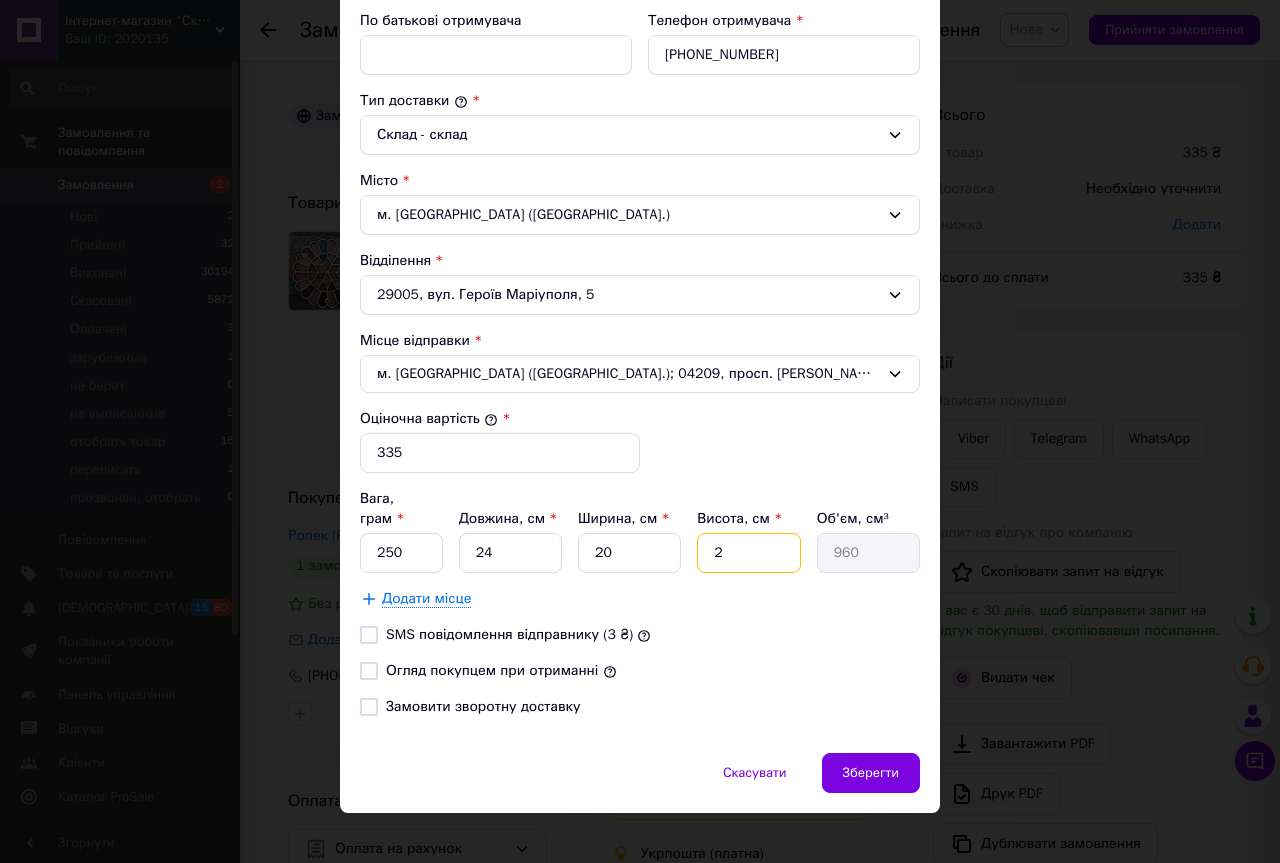 type on "2" 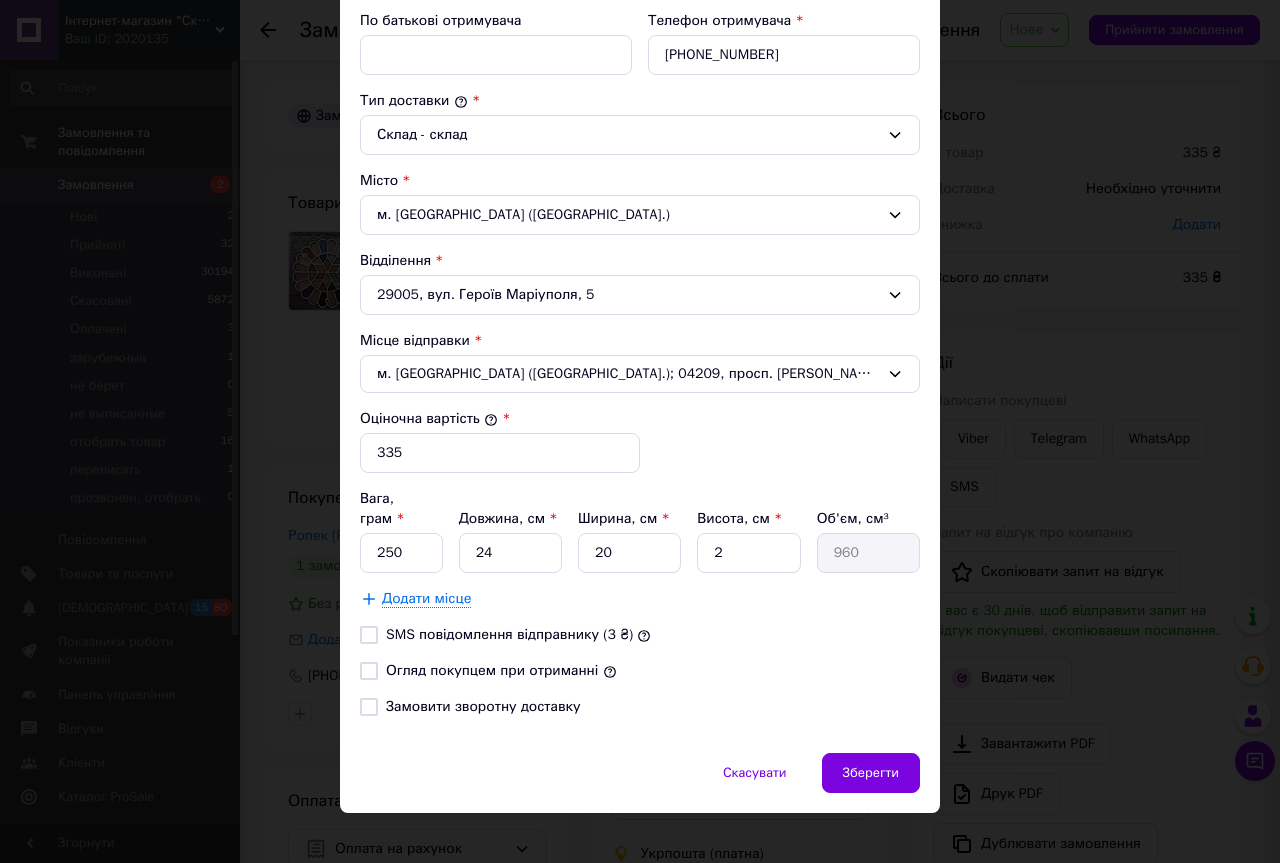 click on "Огляд покупцем при отриманні" at bounding box center [369, 671] 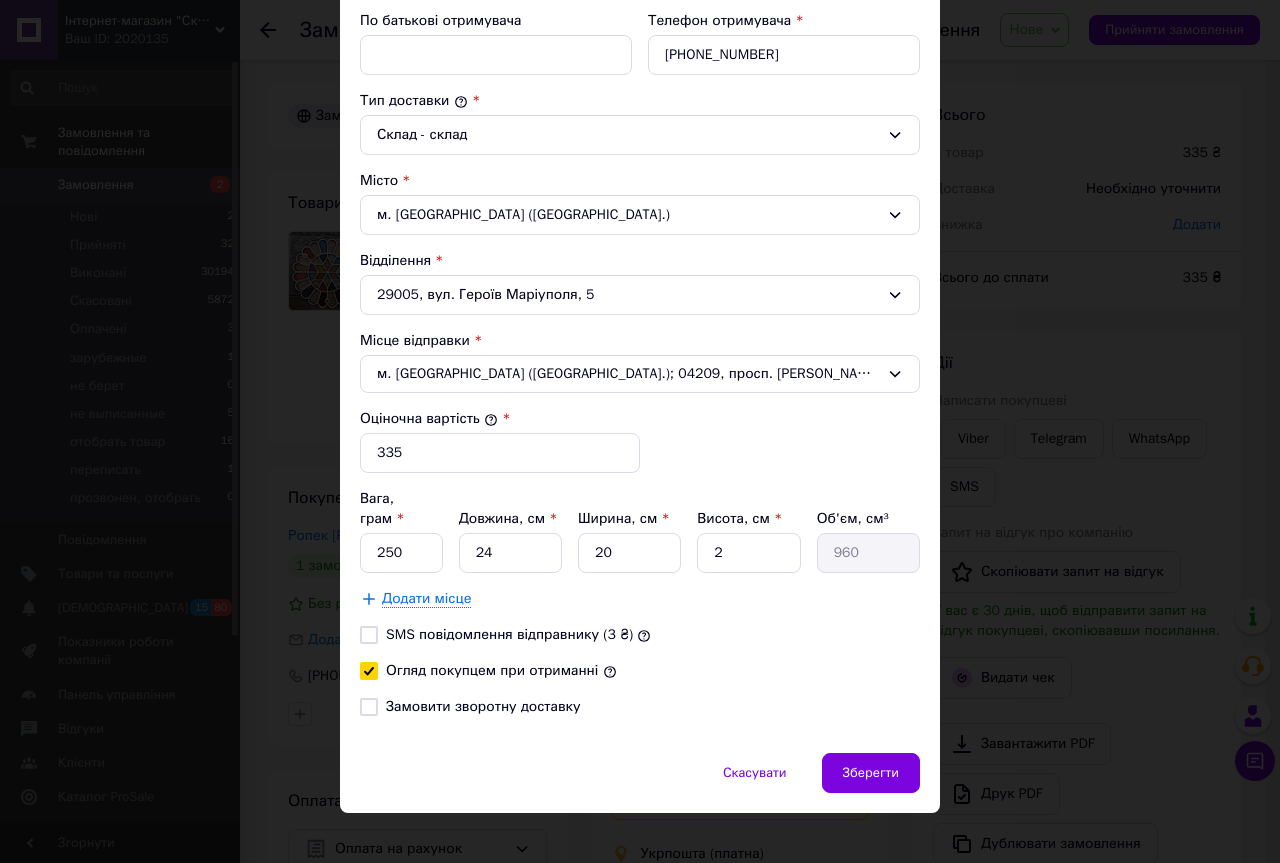checkbox on "true" 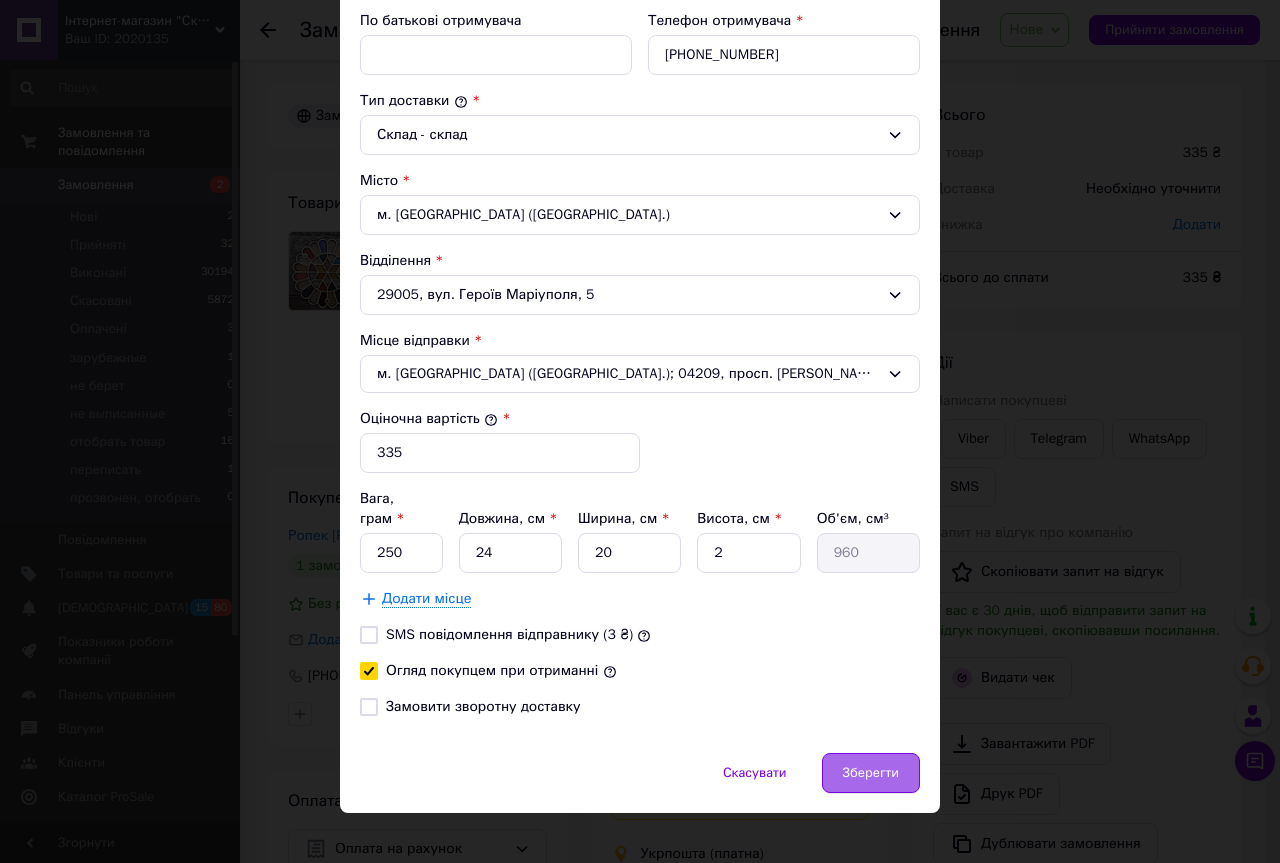 click on "Зберегти" at bounding box center (871, 773) 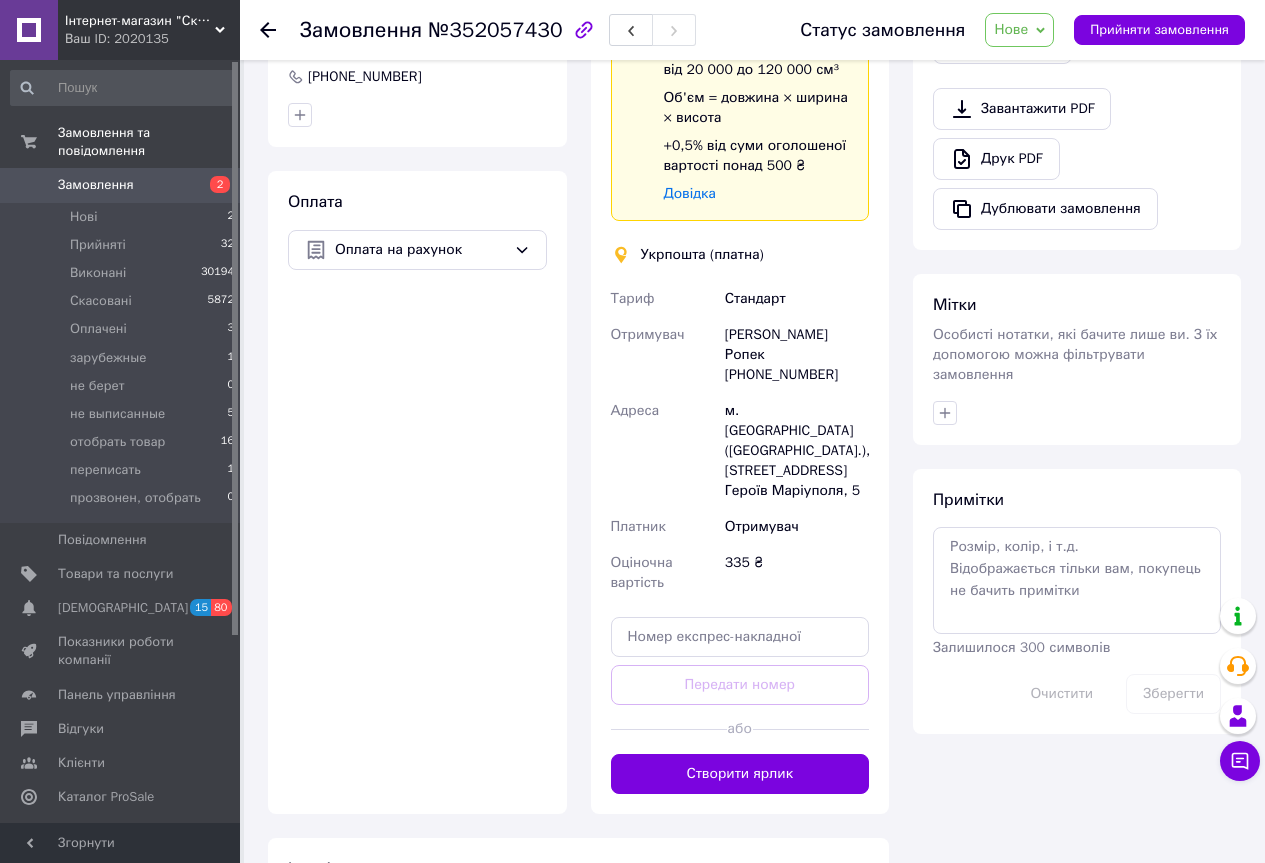 scroll, scrollTop: 600, scrollLeft: 0, axis: vertical 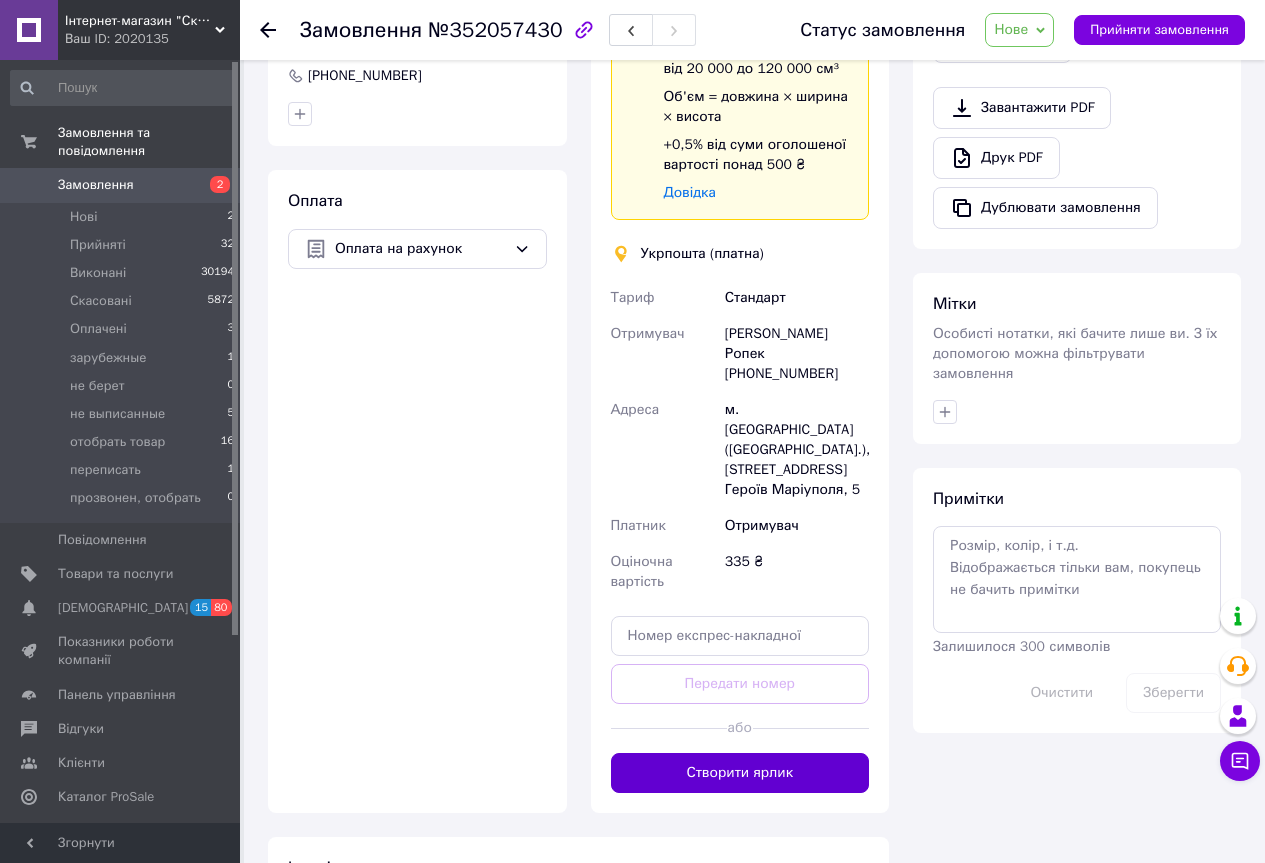 click on "Створити ярлик" at bounding box center (740, 773) 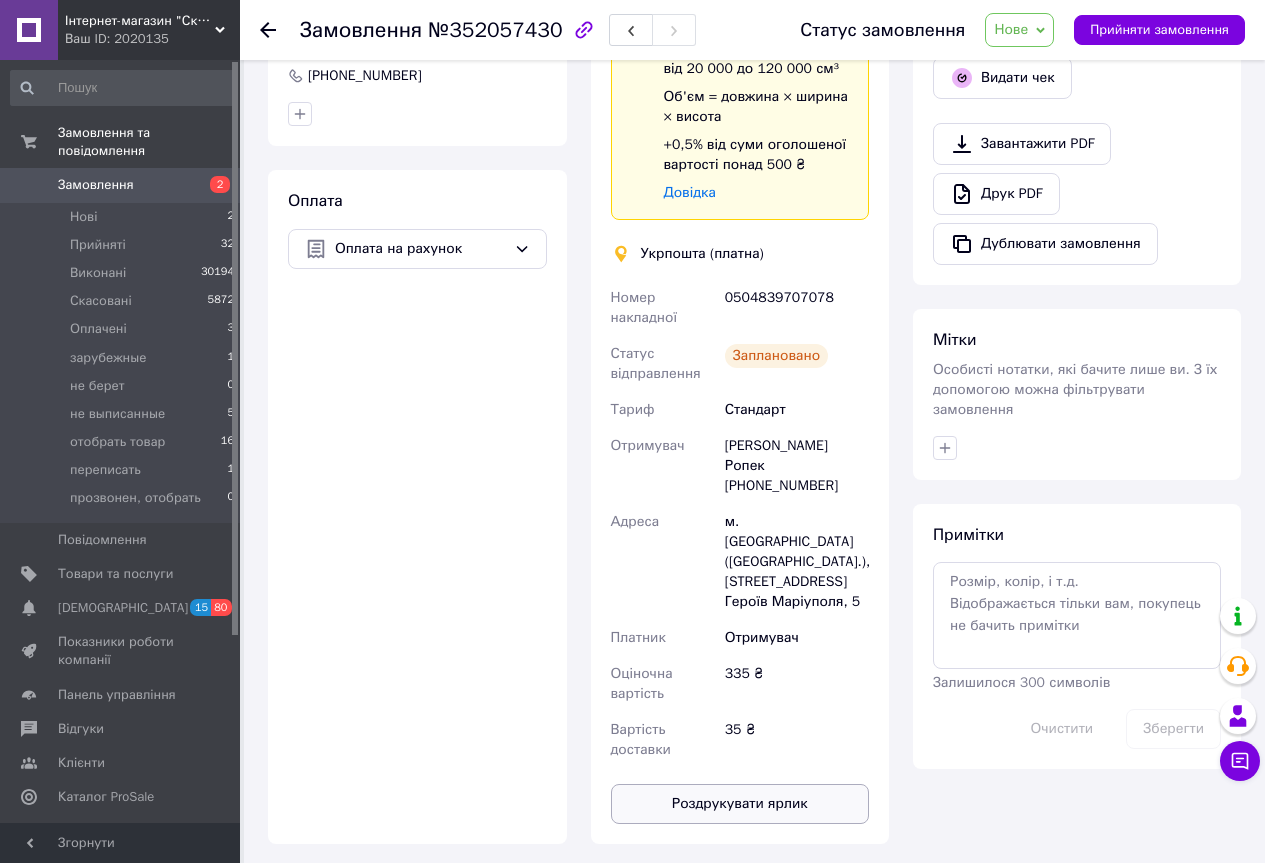 click on "Роздрукувати ярлик" at bounding box center [740, 804] 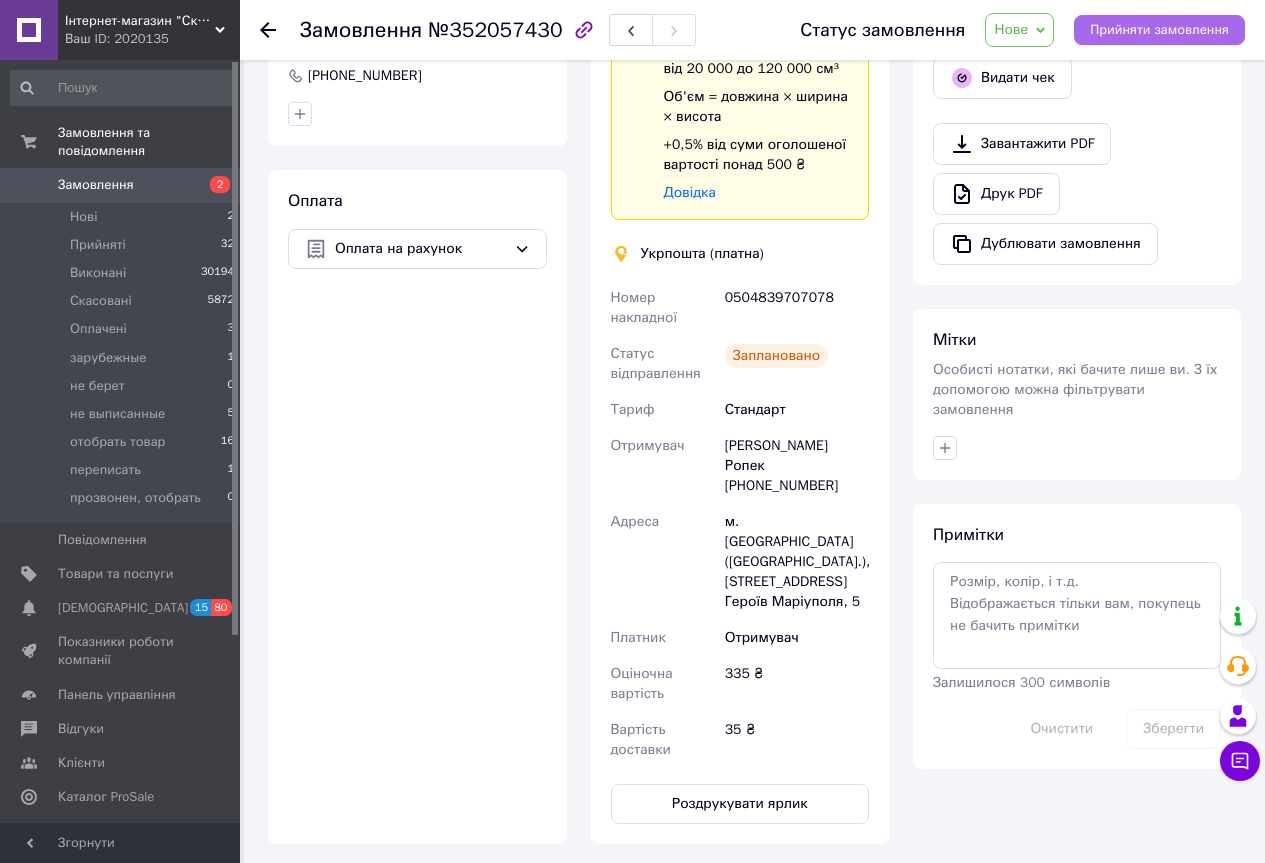click on "Прийняти замовлення" at bounding box center [1159, 30] 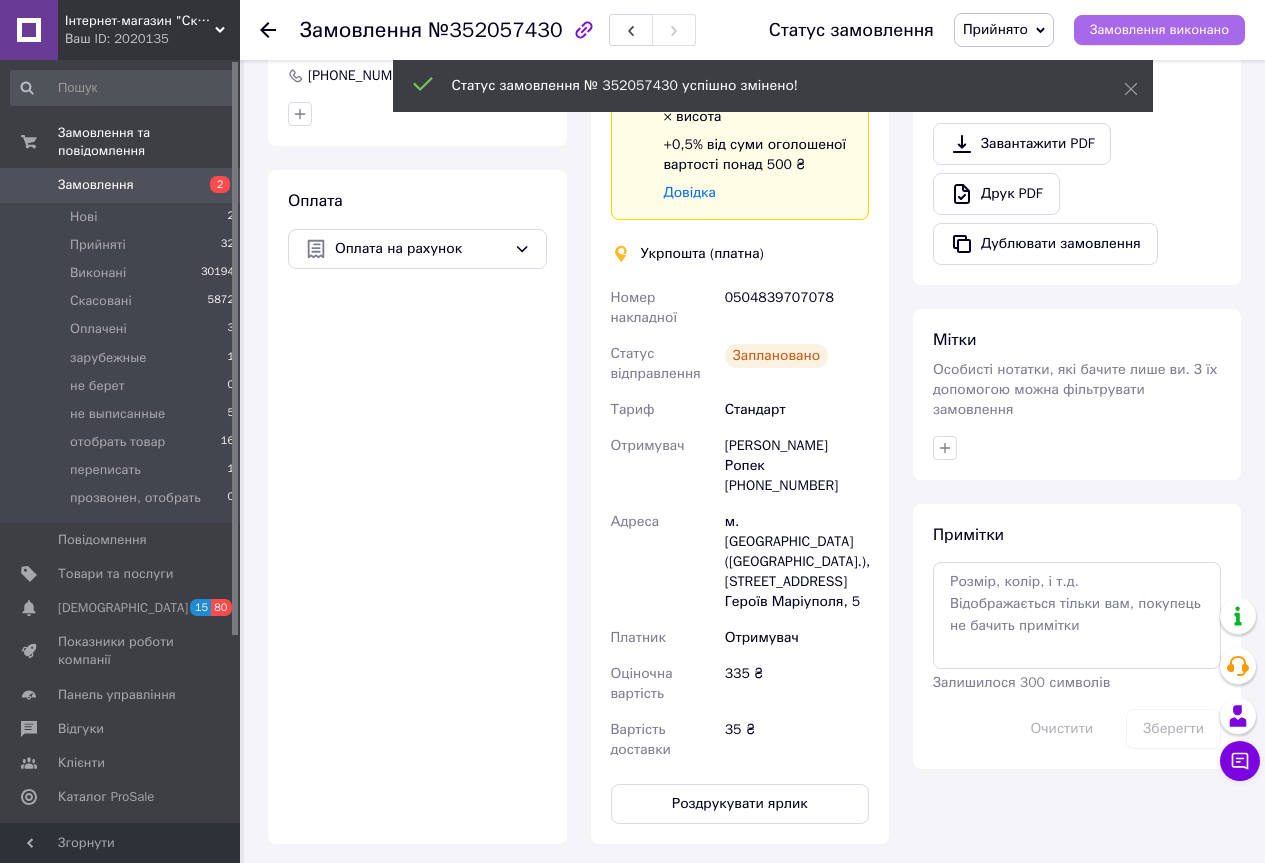 click on "Замовлення виконано" at bounding box center [1159, 30] 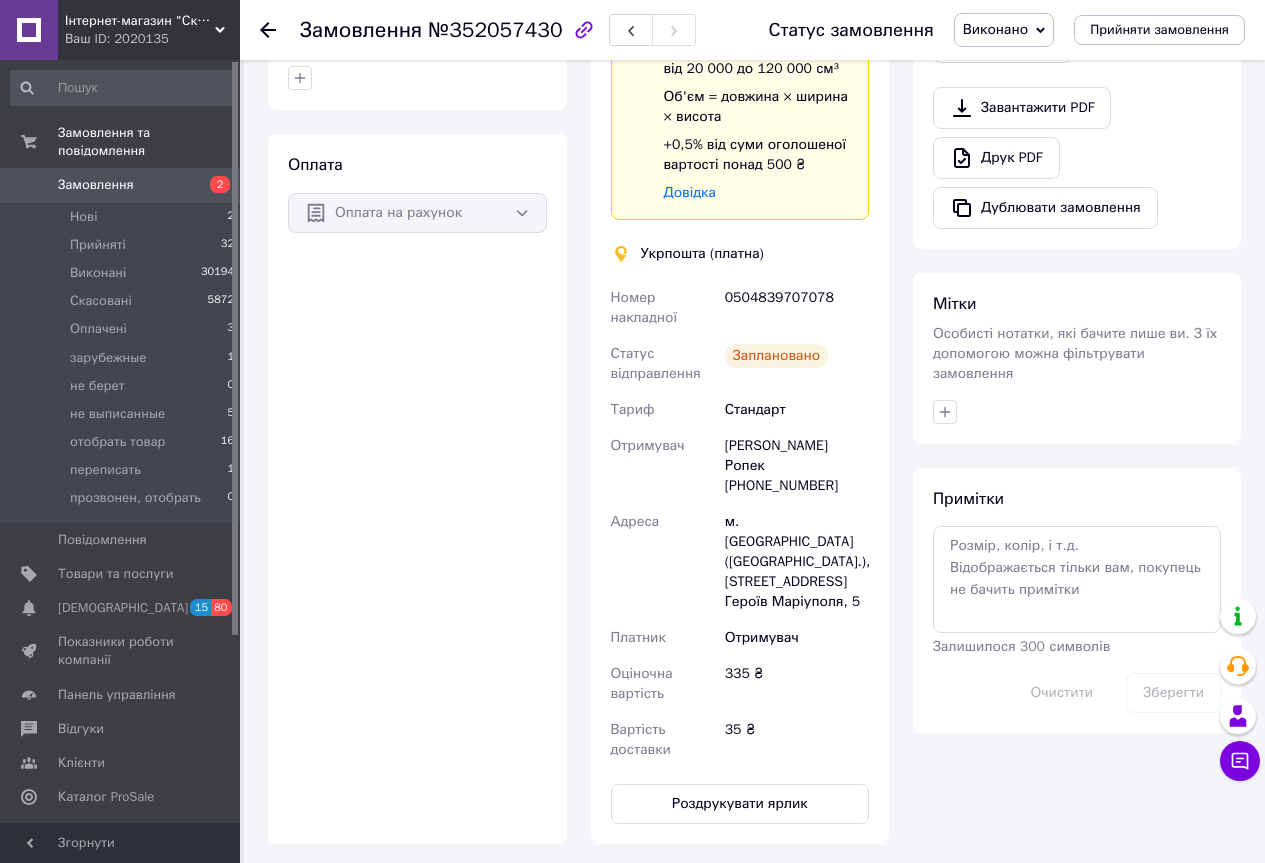 click 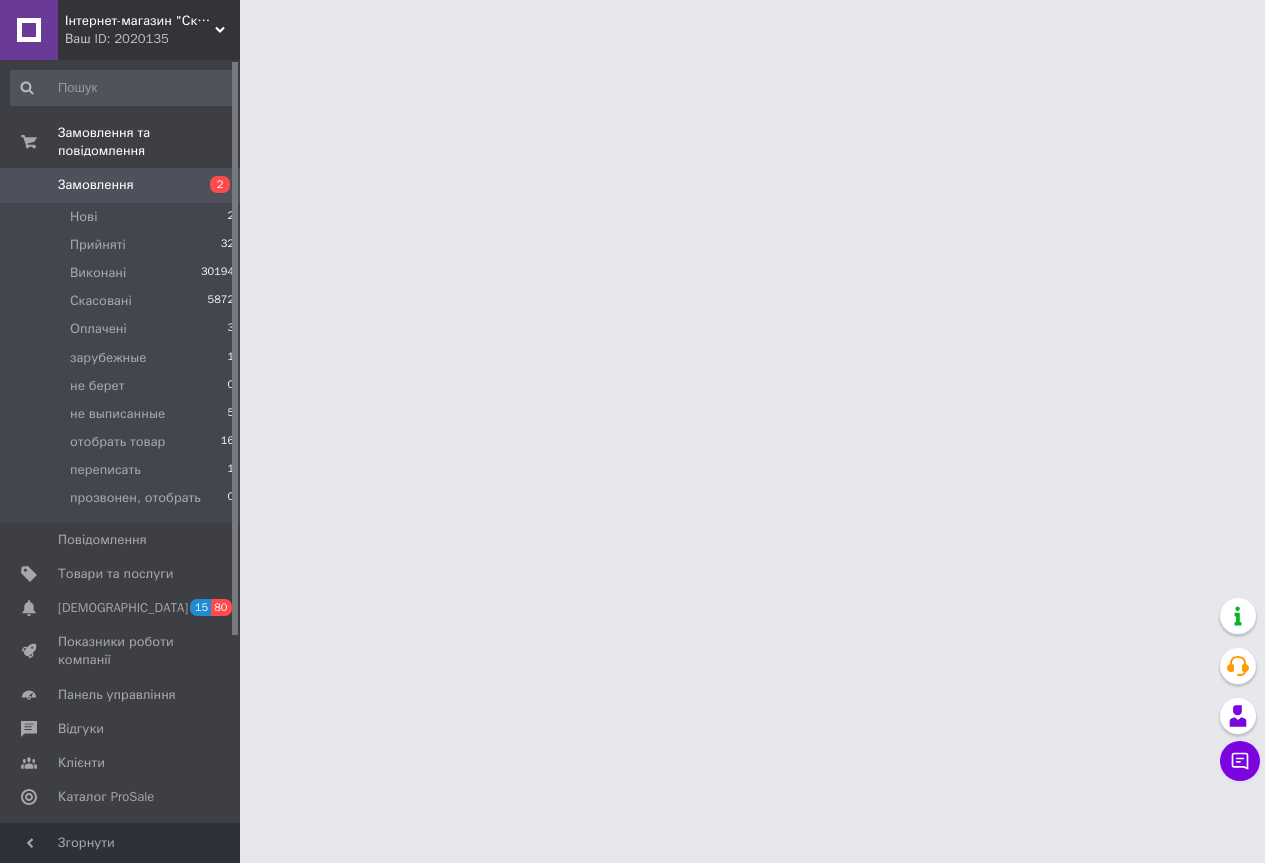 scroll, scrollTop: 0, scrollLeft: 0, axis: both 